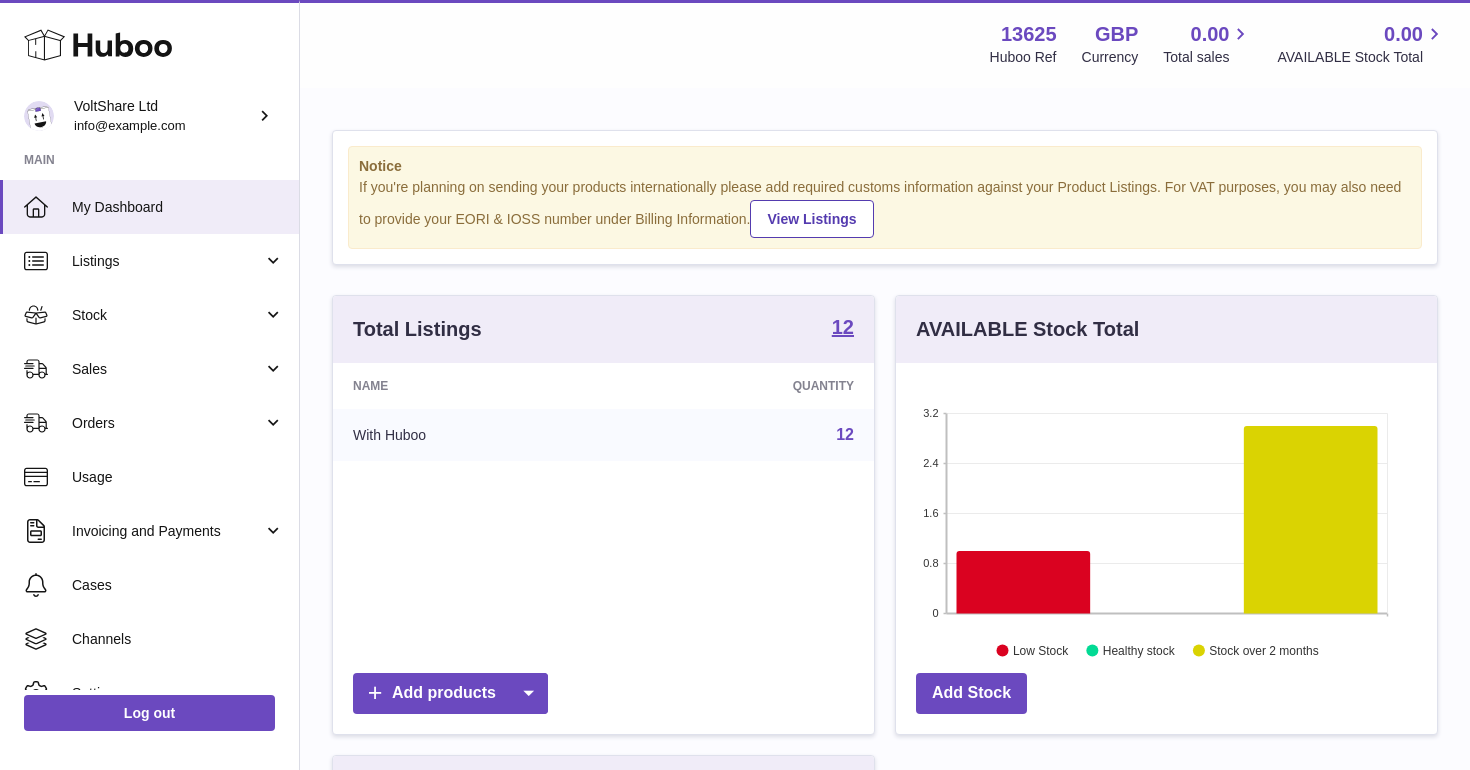 scroll, scrollTop: 0, scrollLeft: 0, axis: both 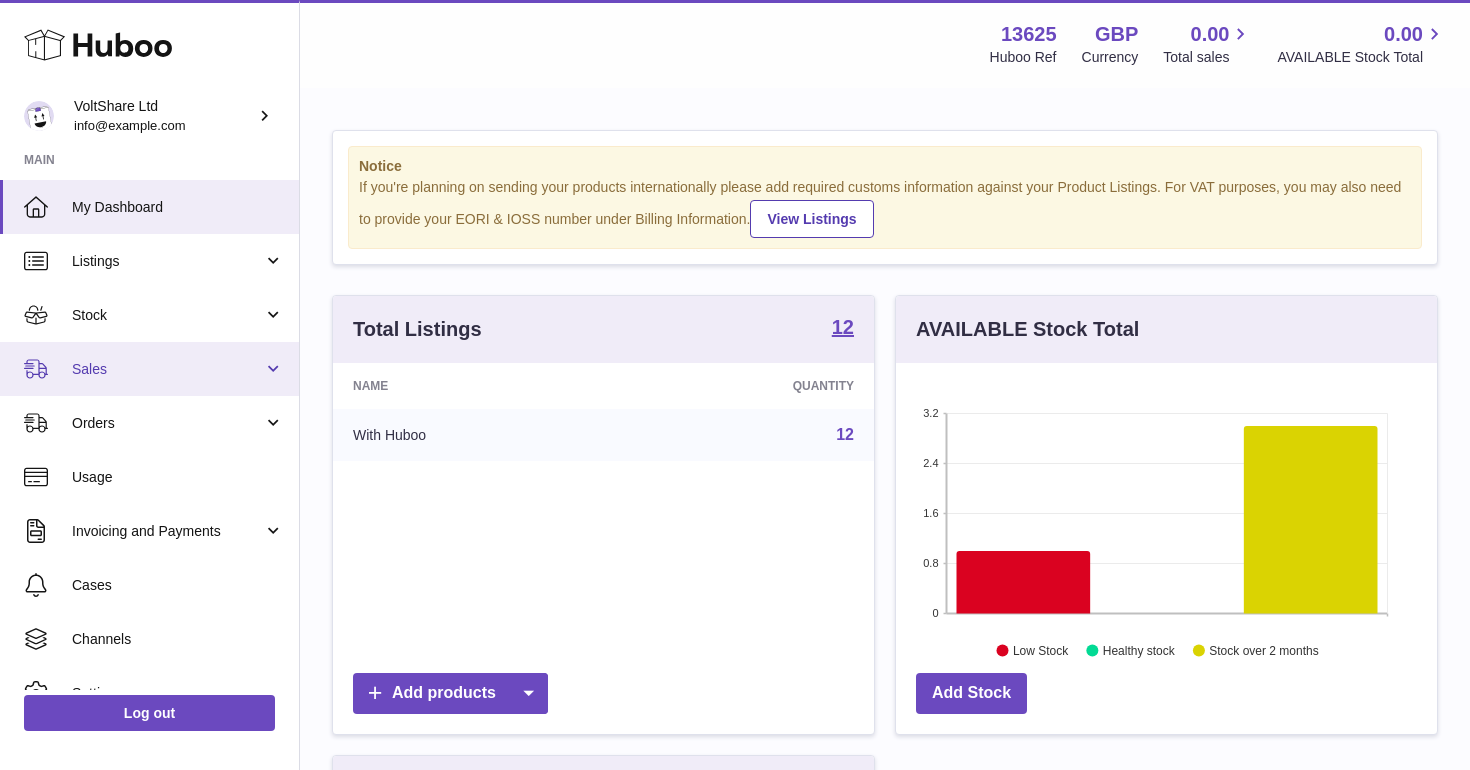 click on "Sales" at bounding box center (167, 369) 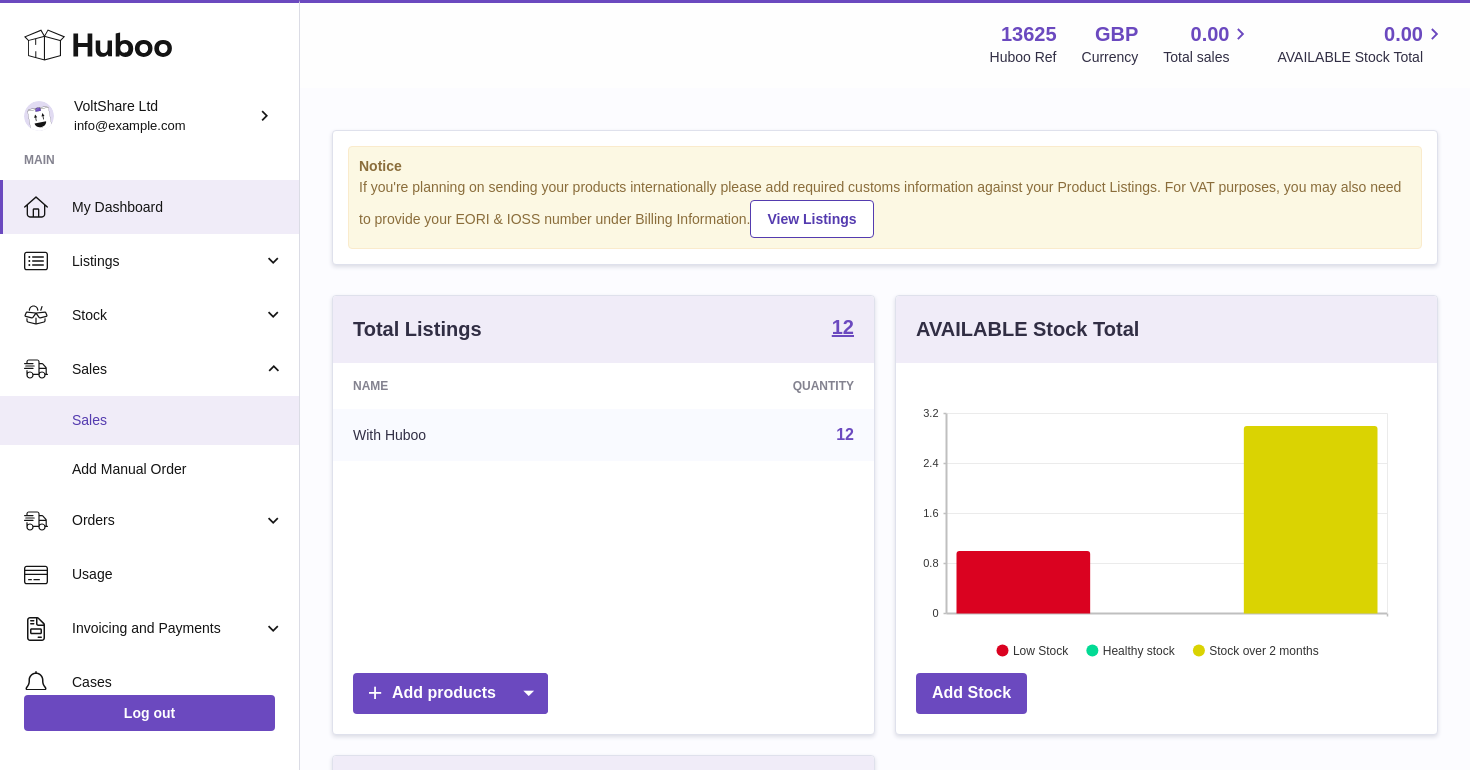 click on "Sales" at bounding box center [178, 420] 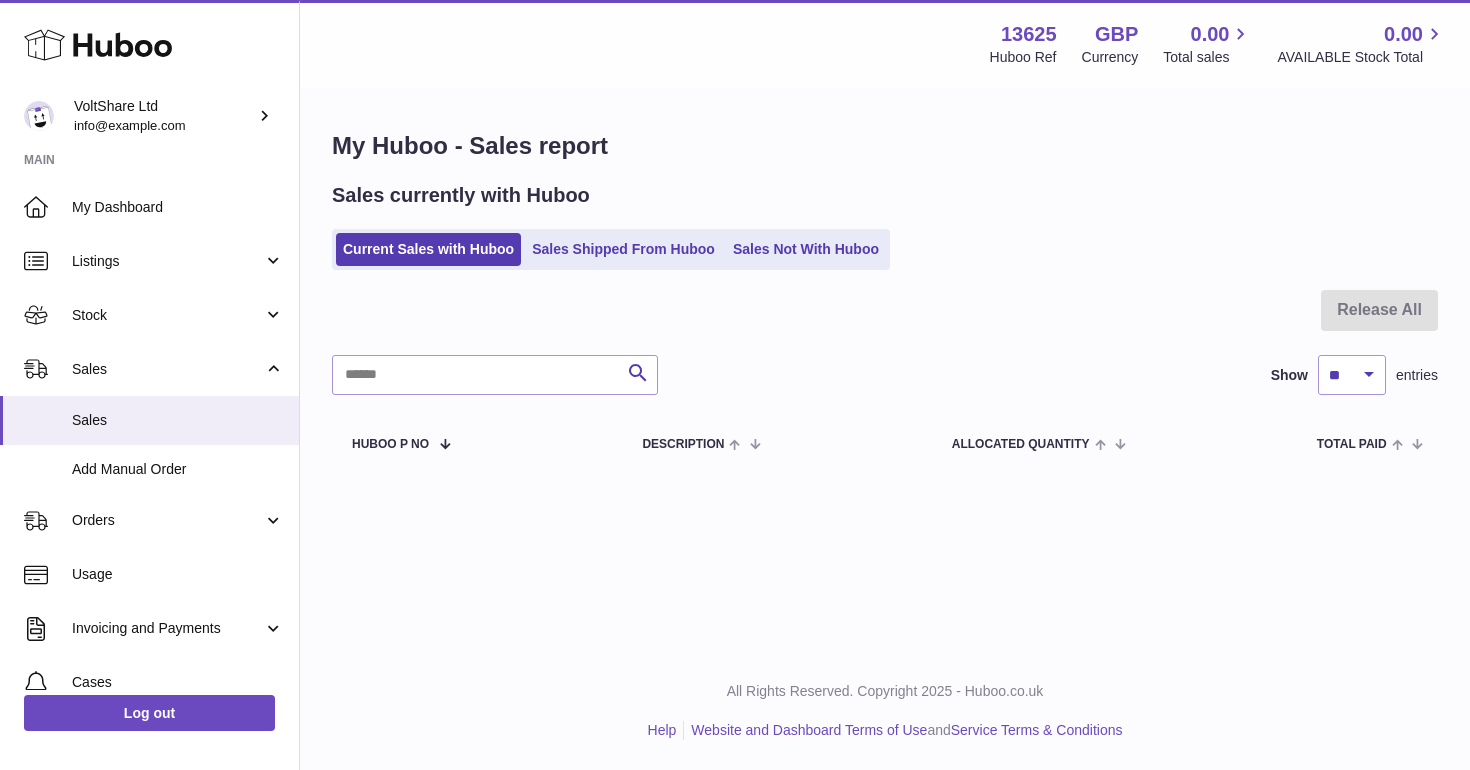 scroll, scrollTop: 0, scrollLeft: 0, axis: both 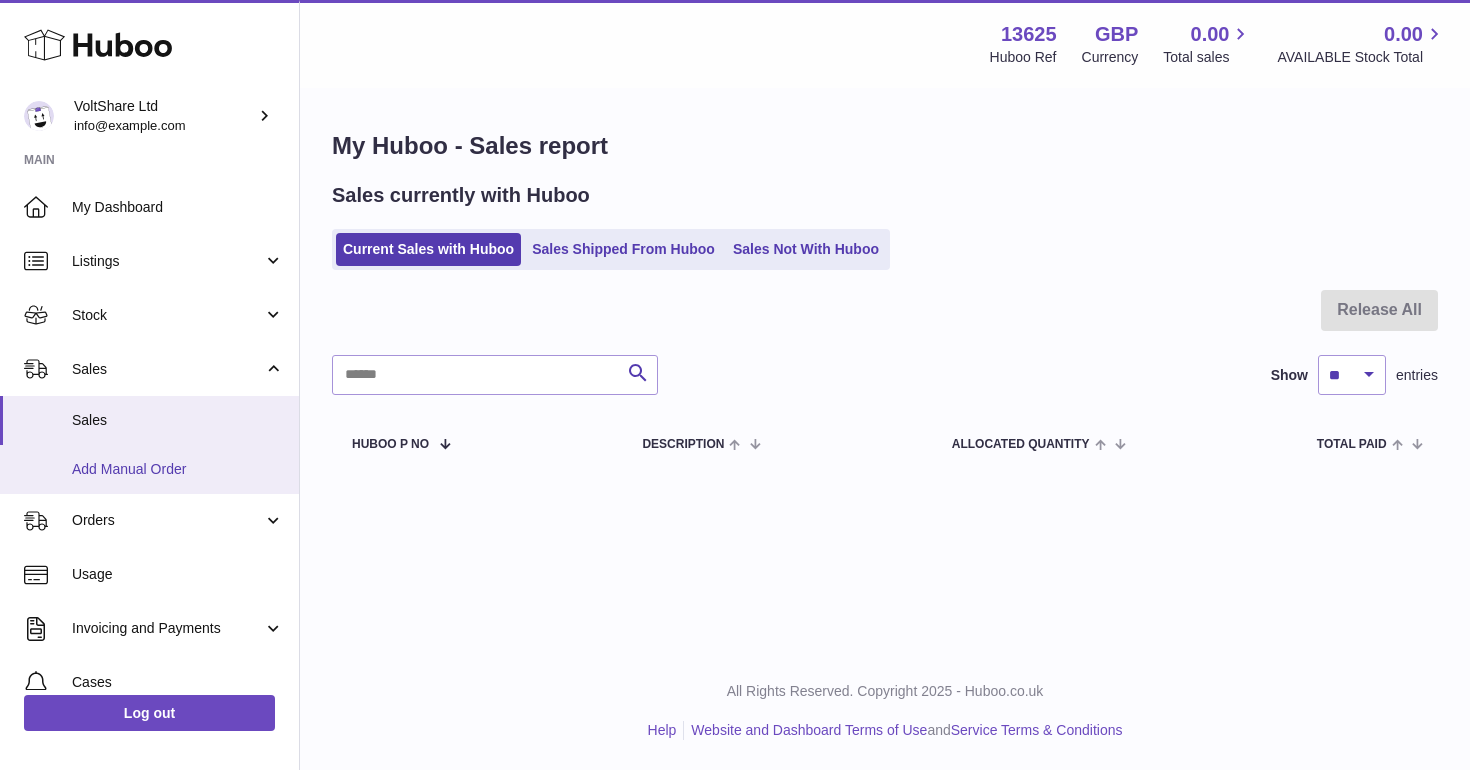 click on "Add Manual Order" at bounding box center (149, 469) 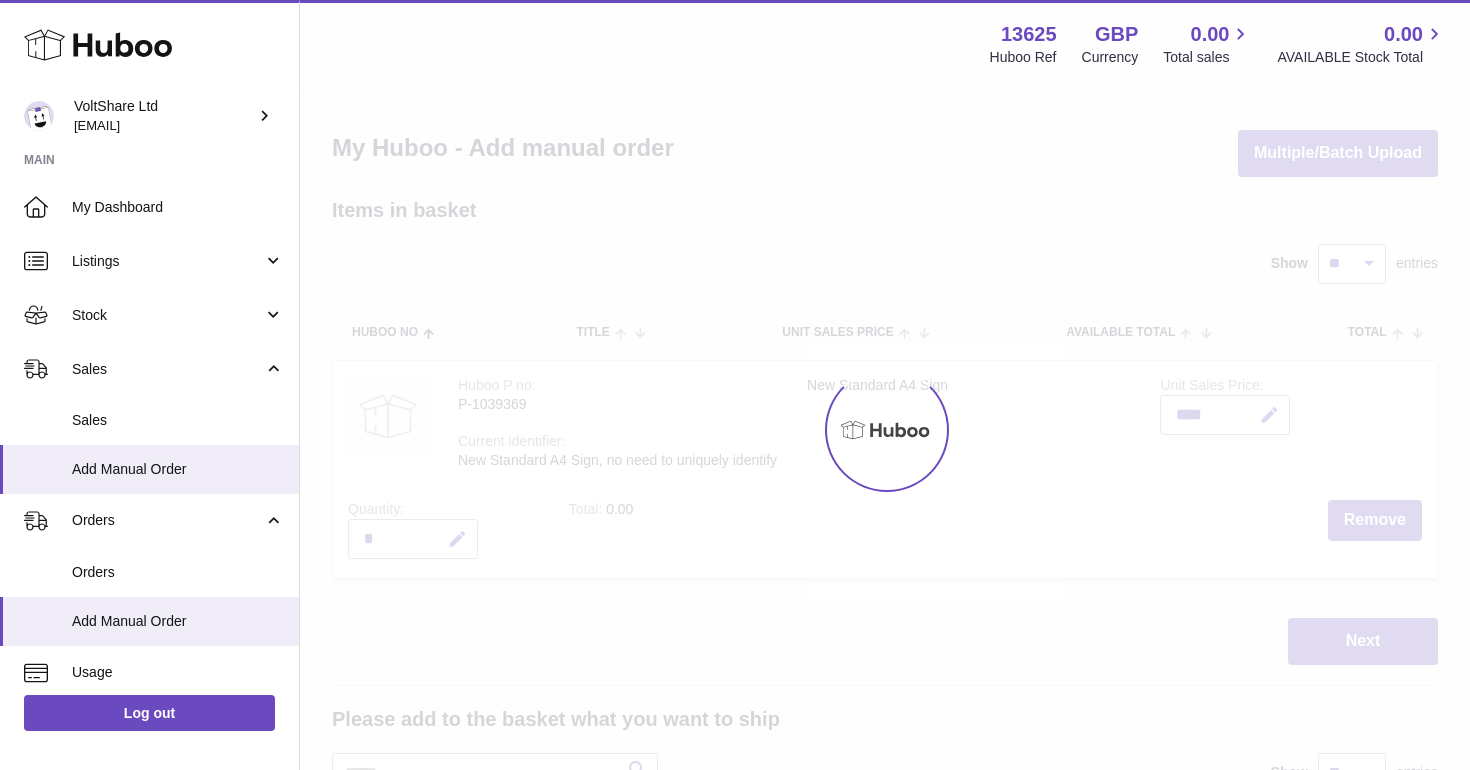 scroll, scrollTop: 0, scrollLeft: 0, axis: both 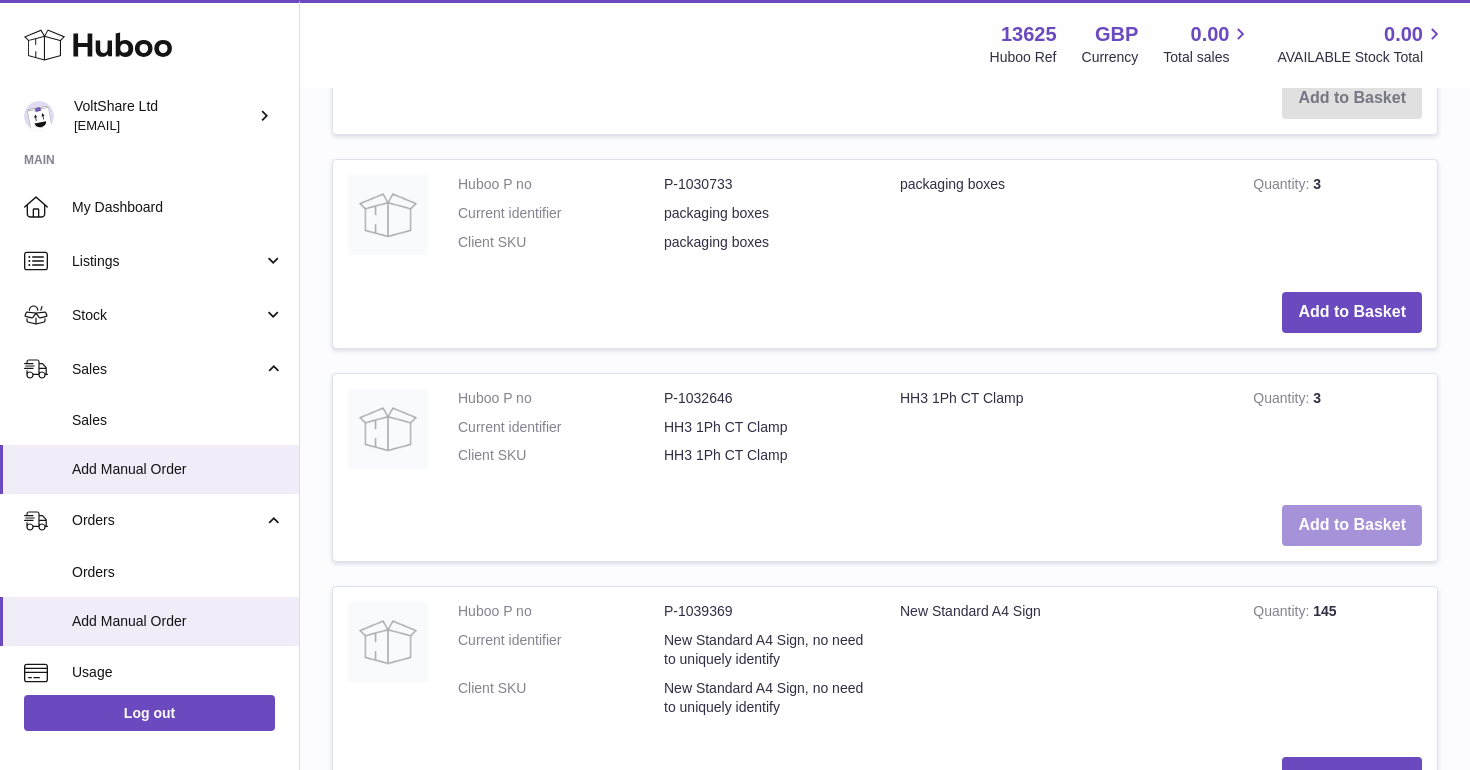 click on "Add to Basket" at bounding box center (1352, 525) 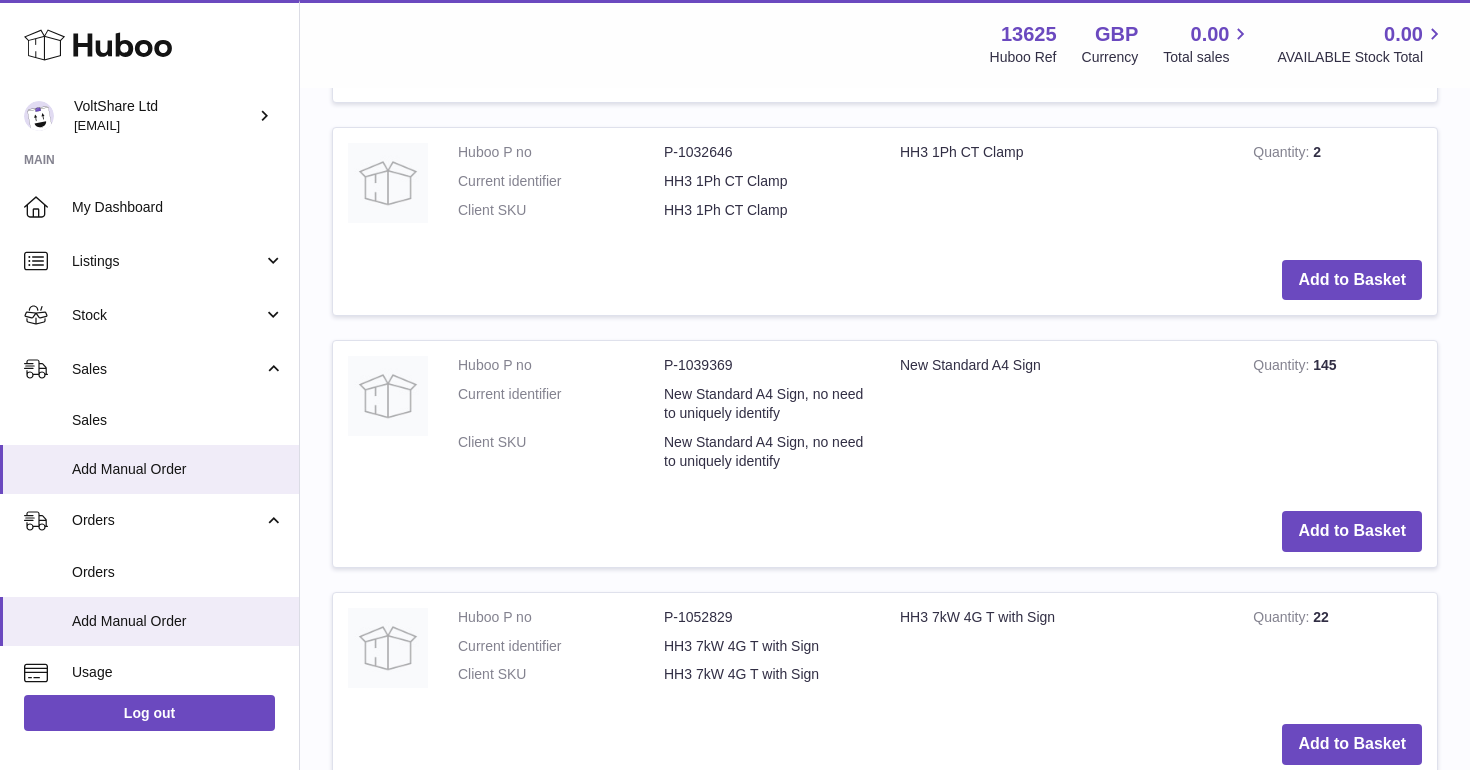 scroll, scrollTop: 2550, scrollLeft: 0, axis: vertical 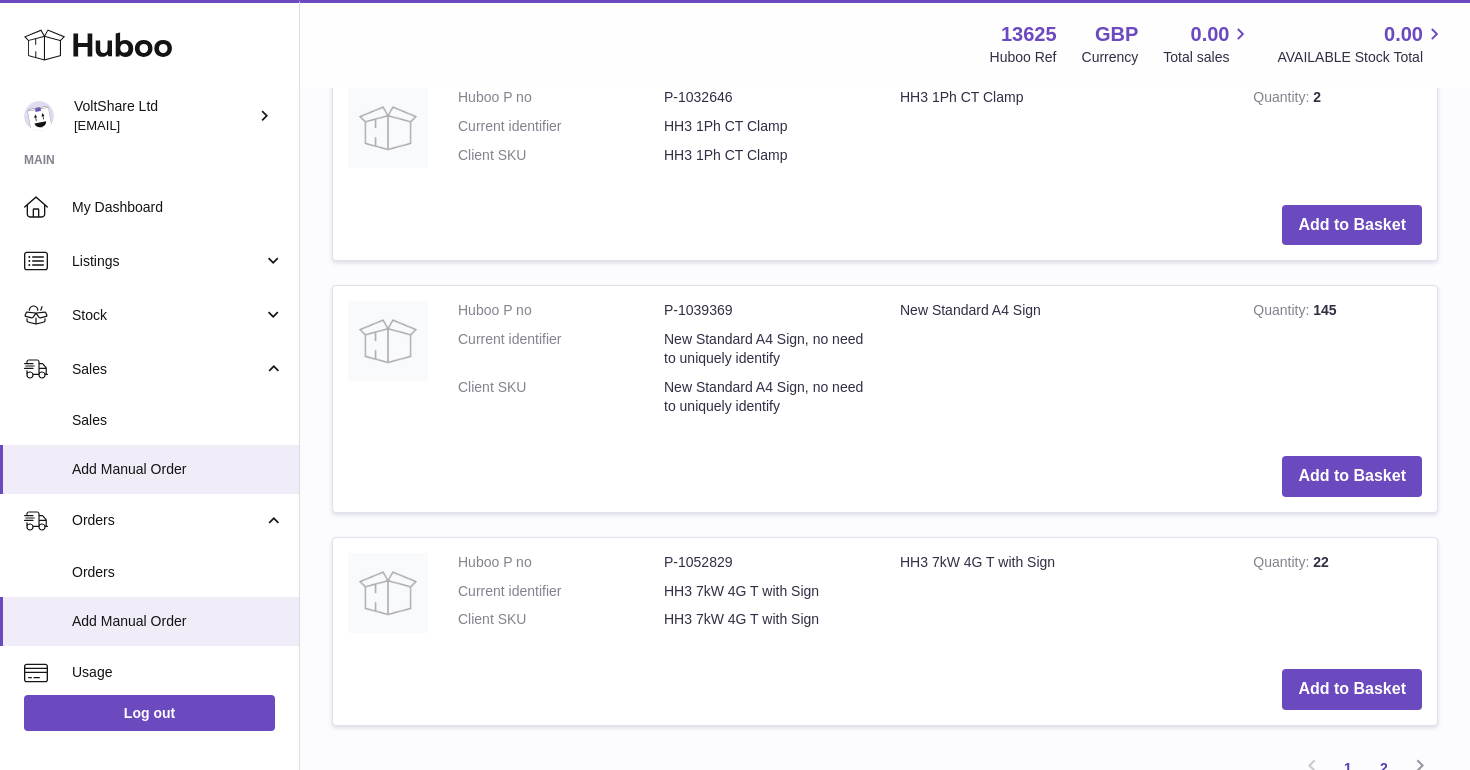 click on "2" at bounding box center (1384, 768) 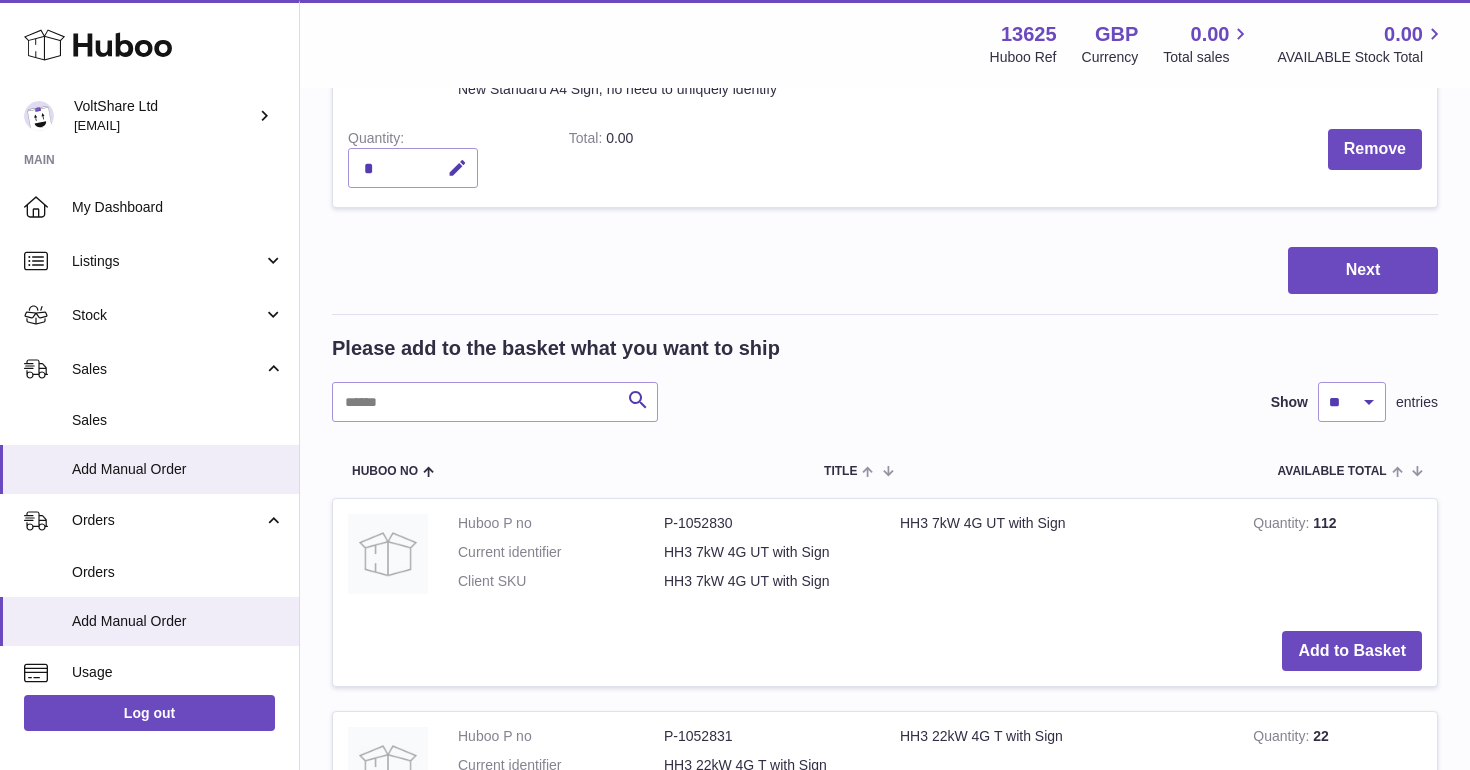scroll, scrollTop: 868, scrollLeft: 0, axis: vertical 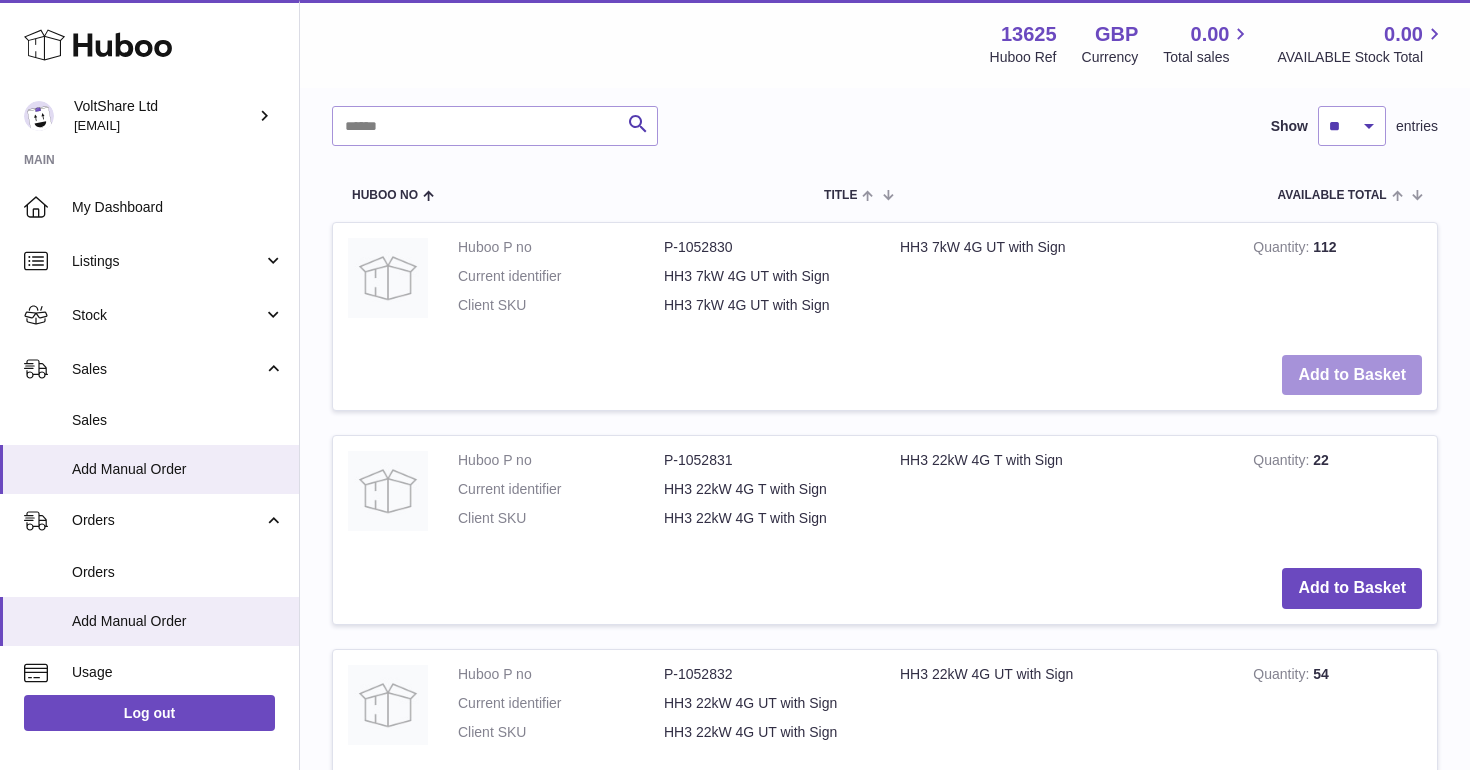 click on "Add to Basket" at bounding box center (1352, 375) 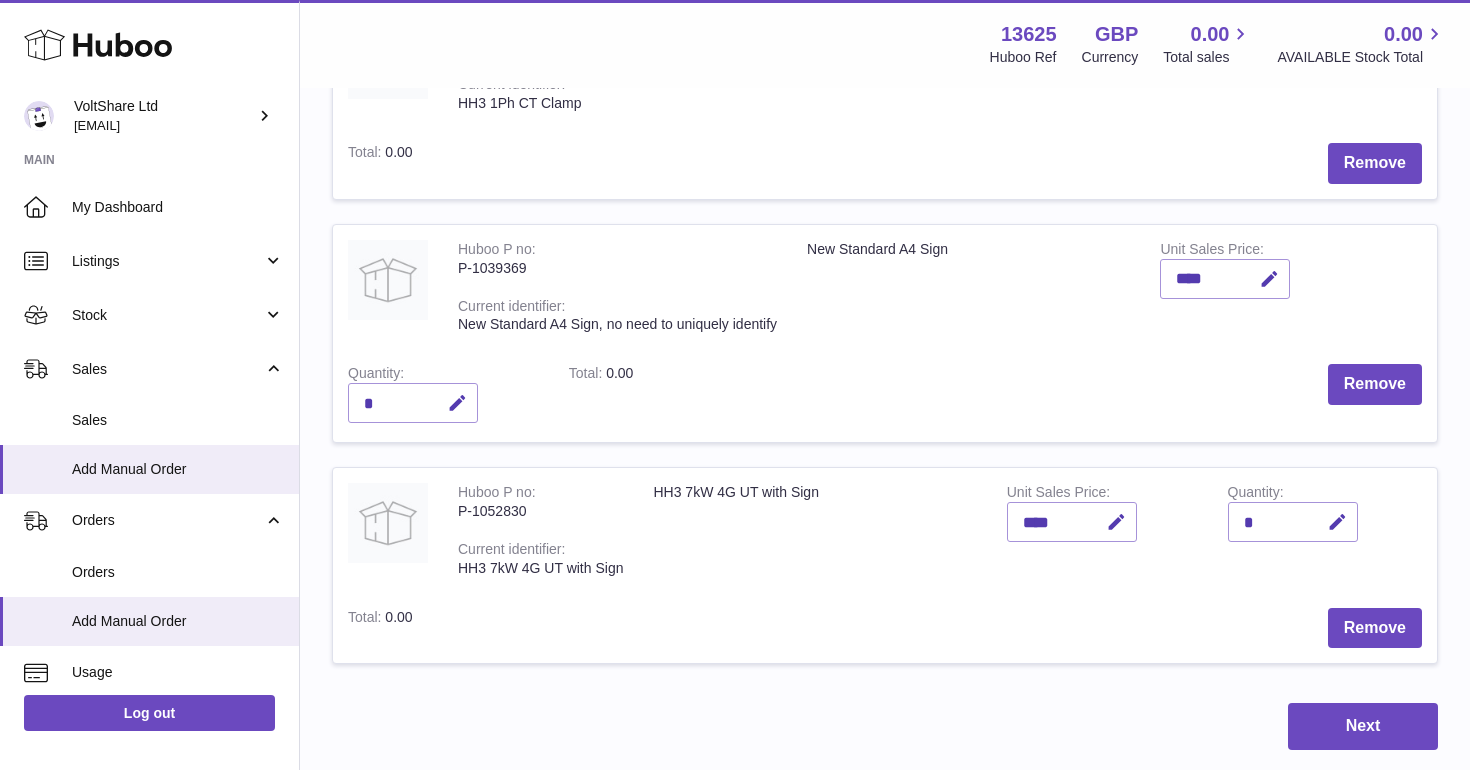 scroll, scrollTop: 370, scrollLeft: 0, axis: vertical 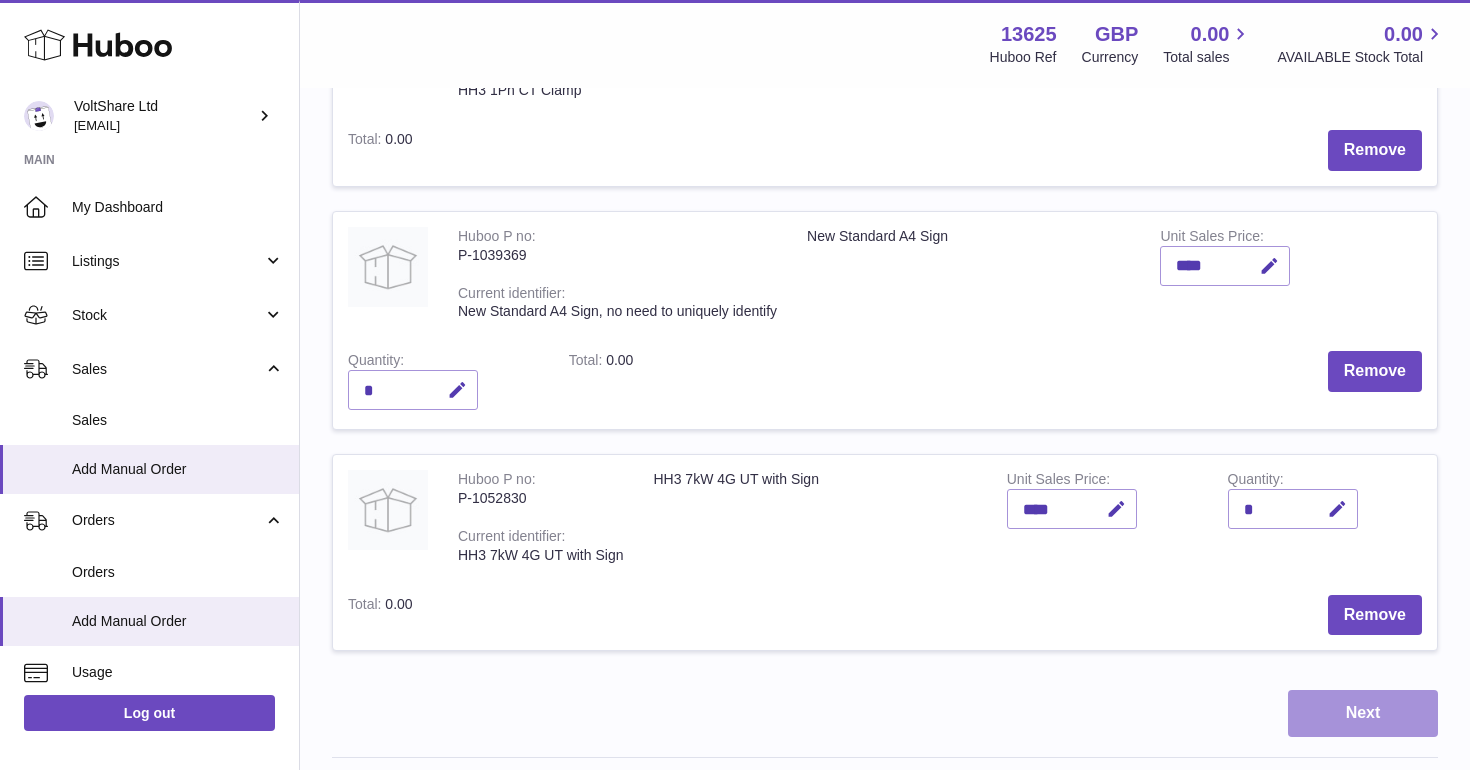 click on "Next" at bounding box center (1363, 713) 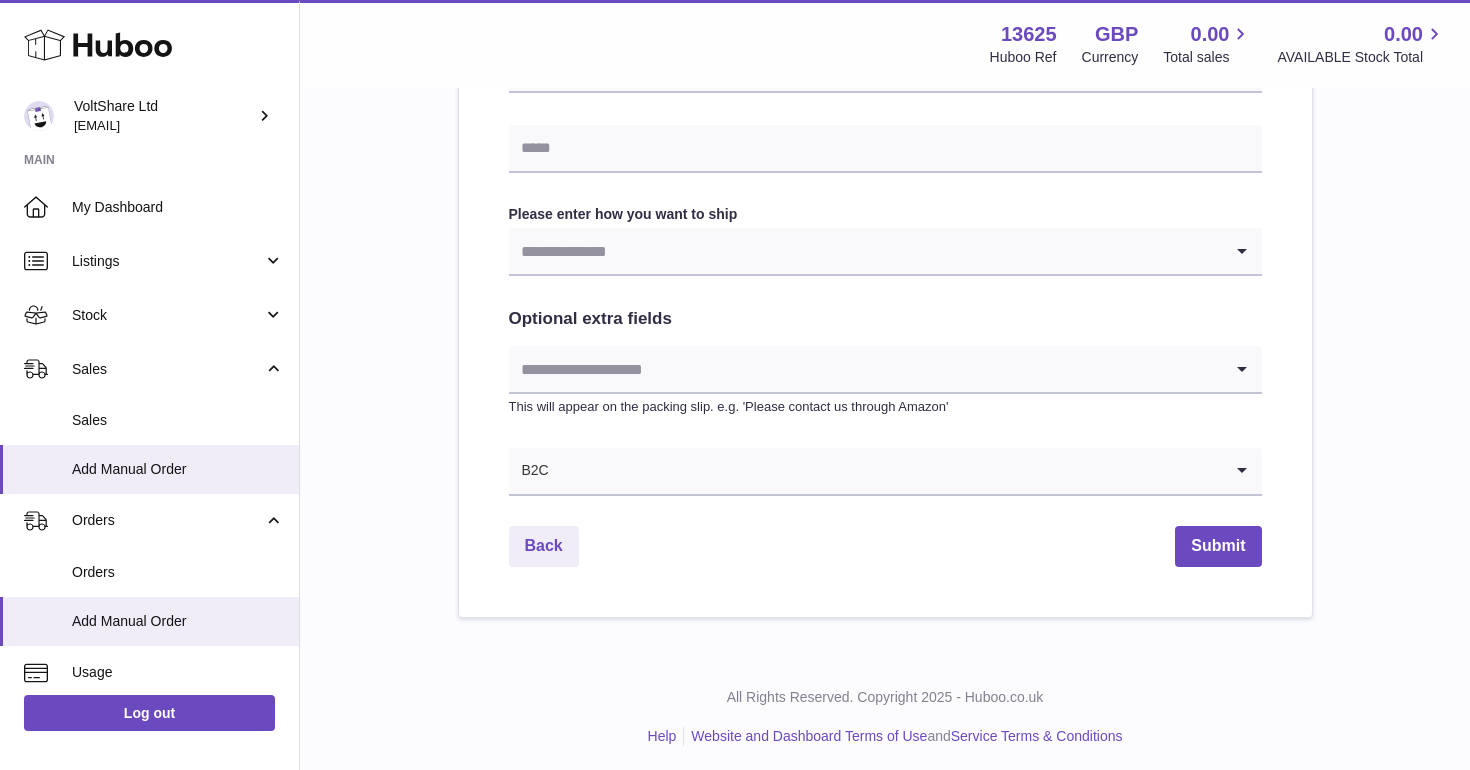 scroll, scrollTop: 971, scrollLeft: 0, axis: vertical 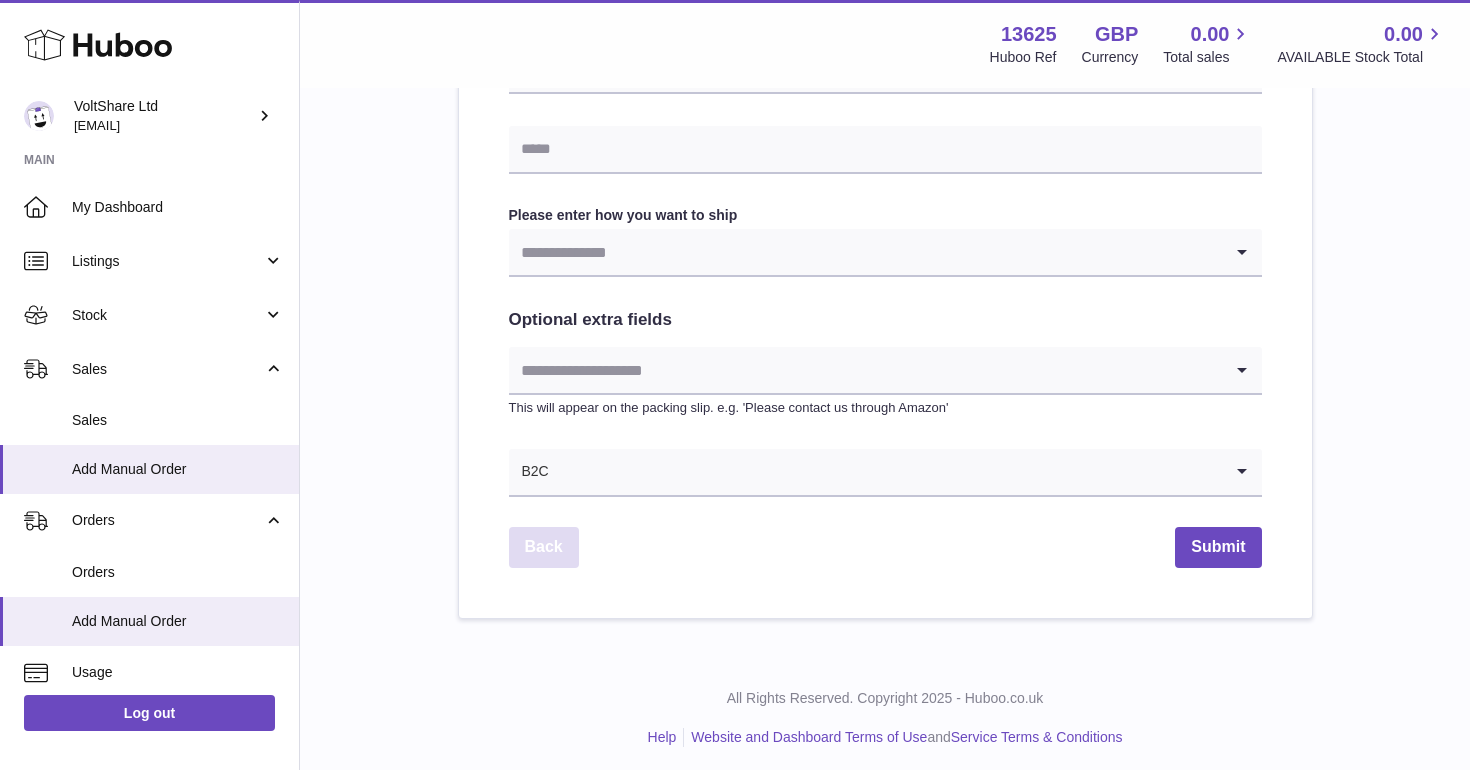 click on "Back" at bounding box center (544, 547) 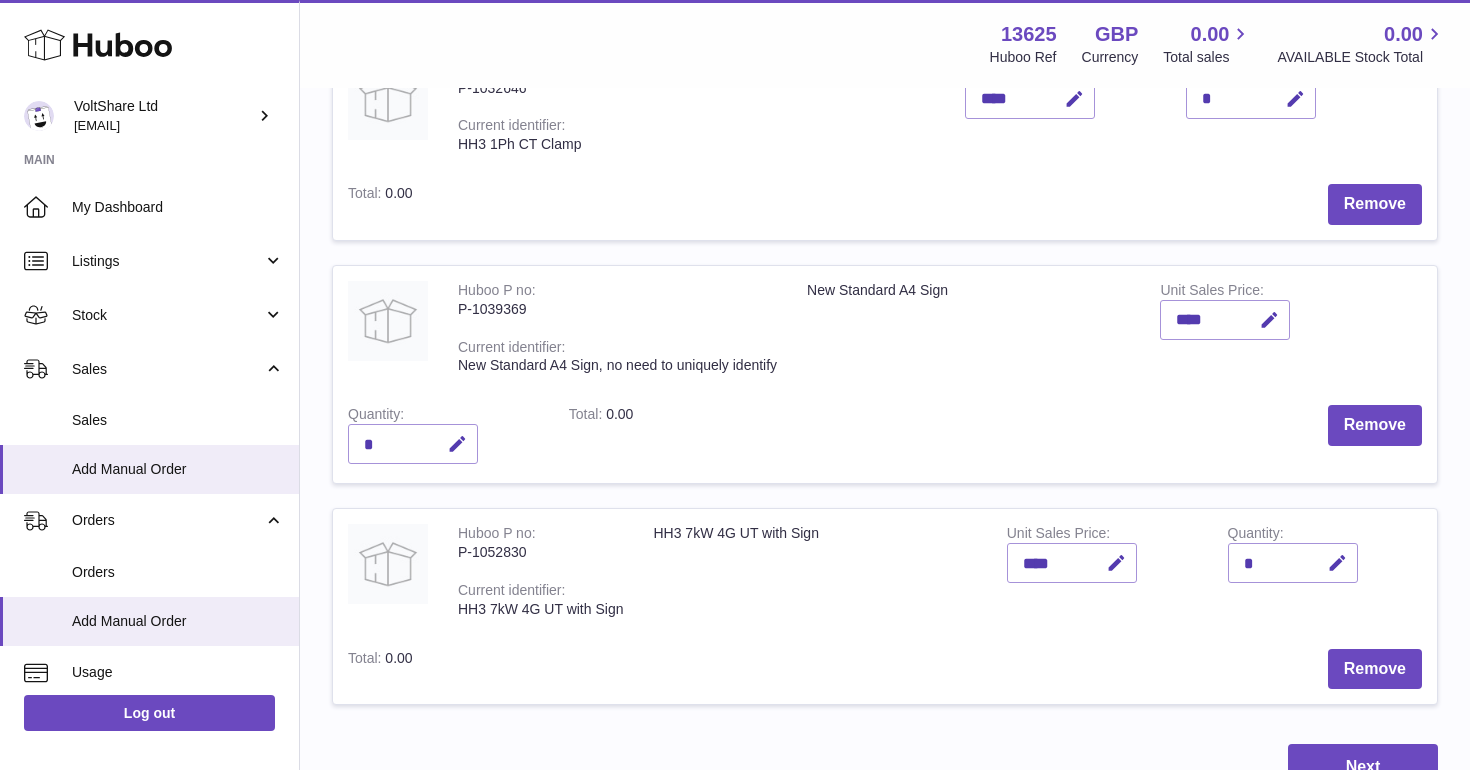 scroll, scrollTop: 313, scrollLeft: 0, axis: vertical 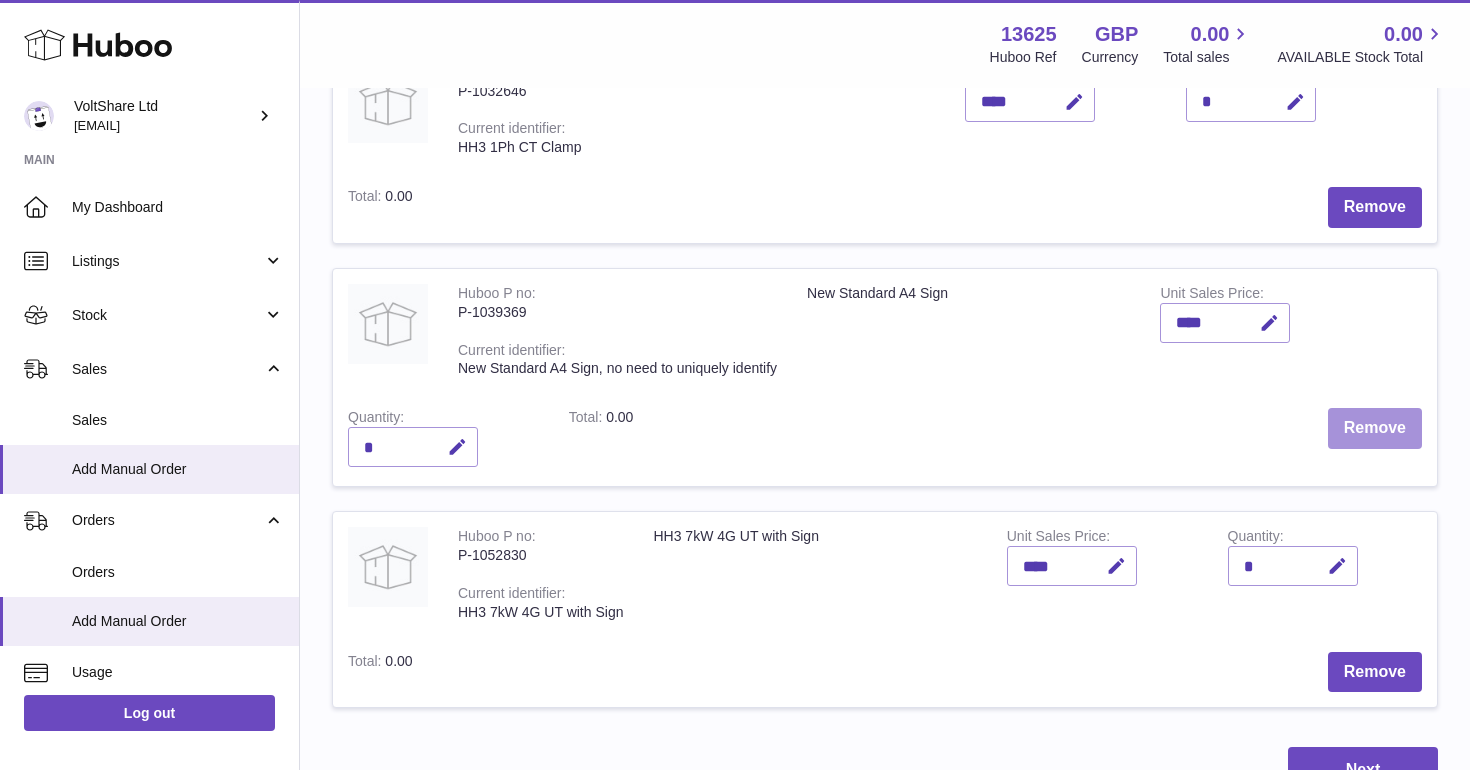 click on "Remove" at bounding box center (1375, 428) 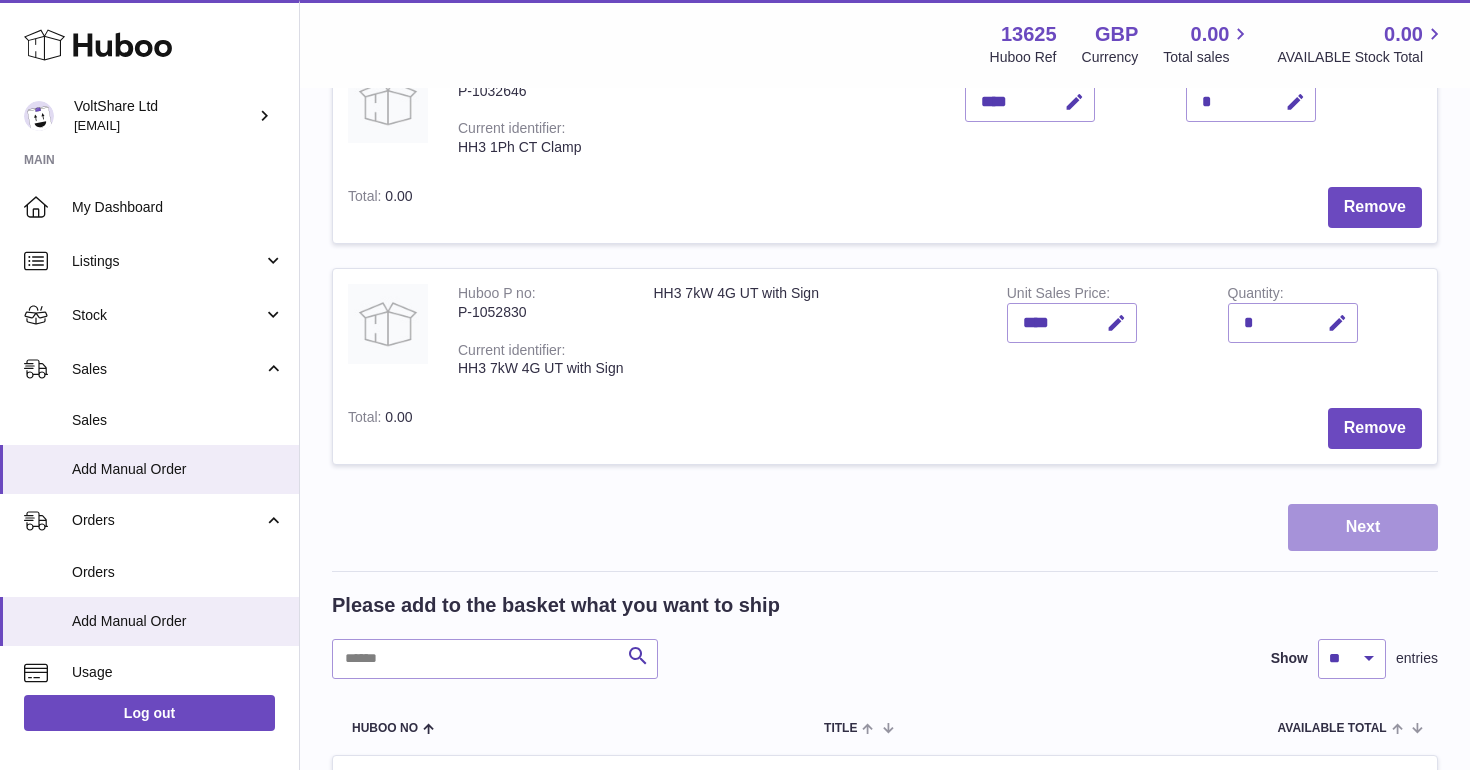 click on "Next" at bounding box center [1363, 527] 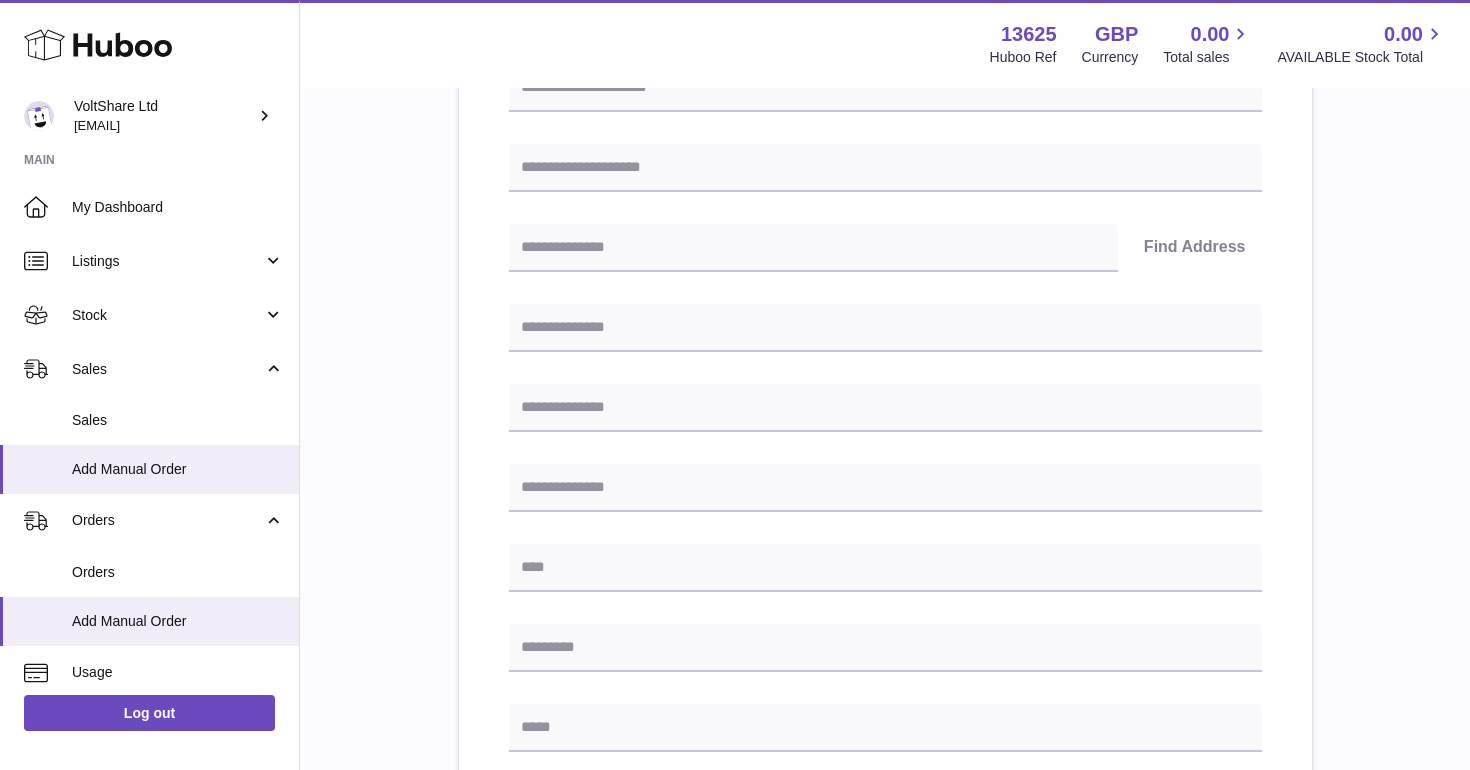scroll, scrollTop: 167, scrollLeft: 0, axis: vertical 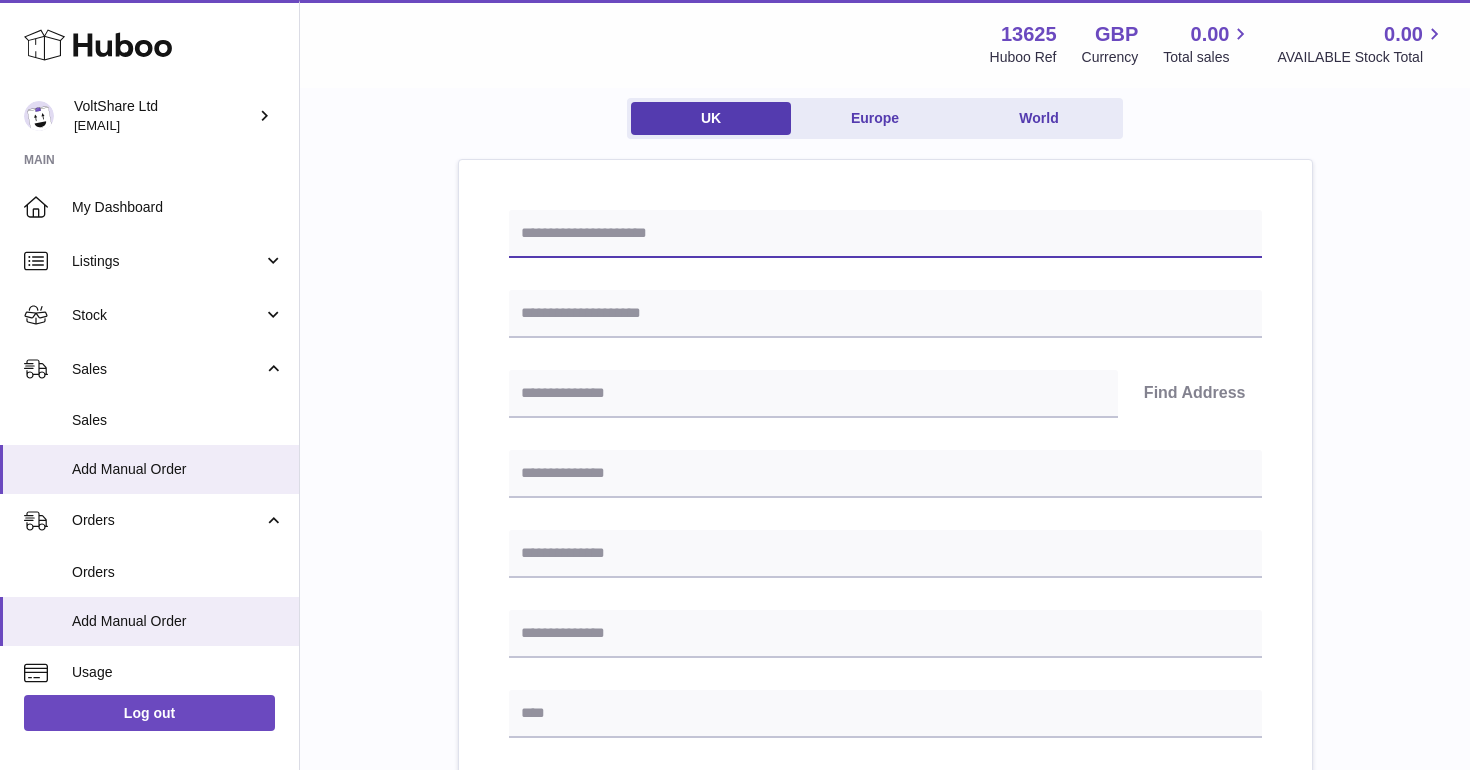 click at bounding box center [885, 234] 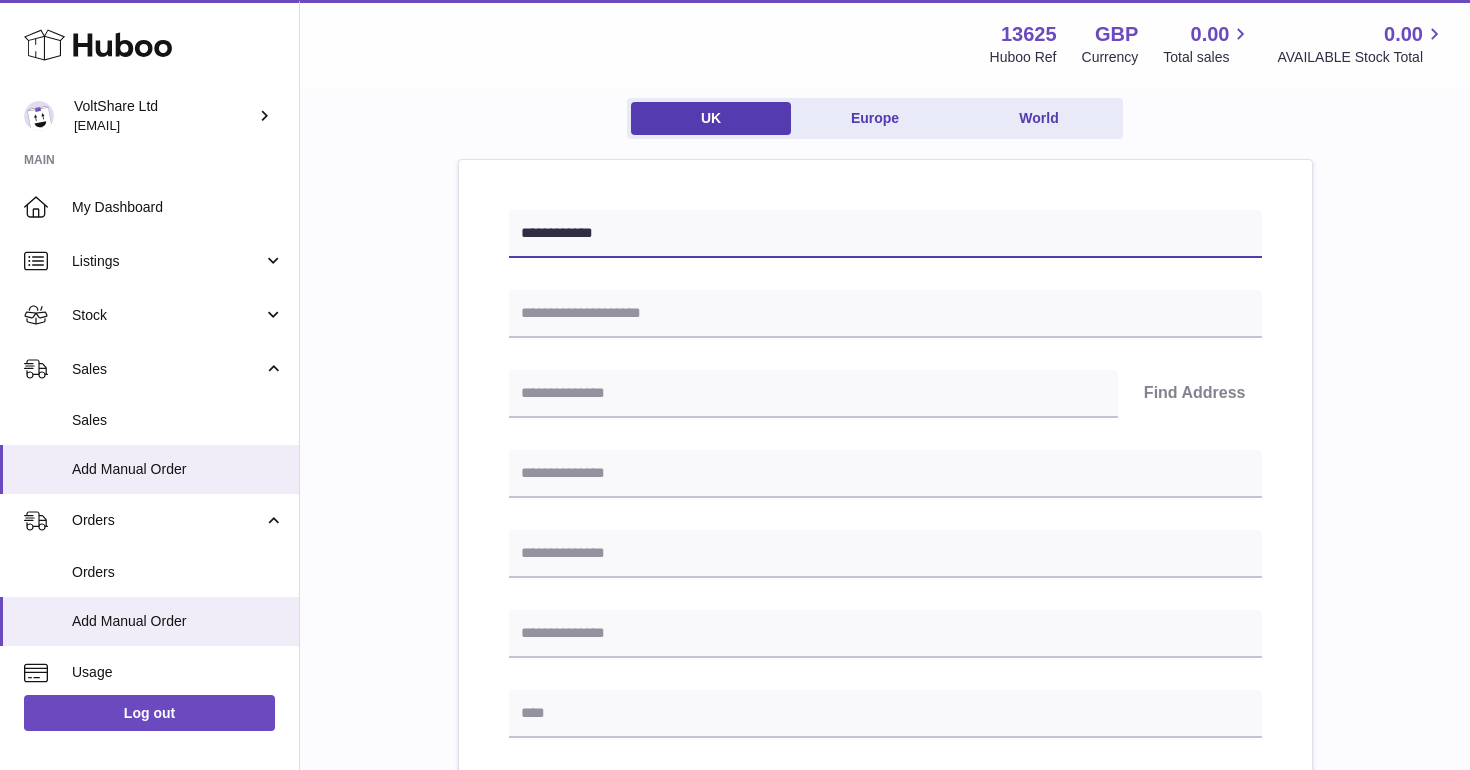 type on "**********" 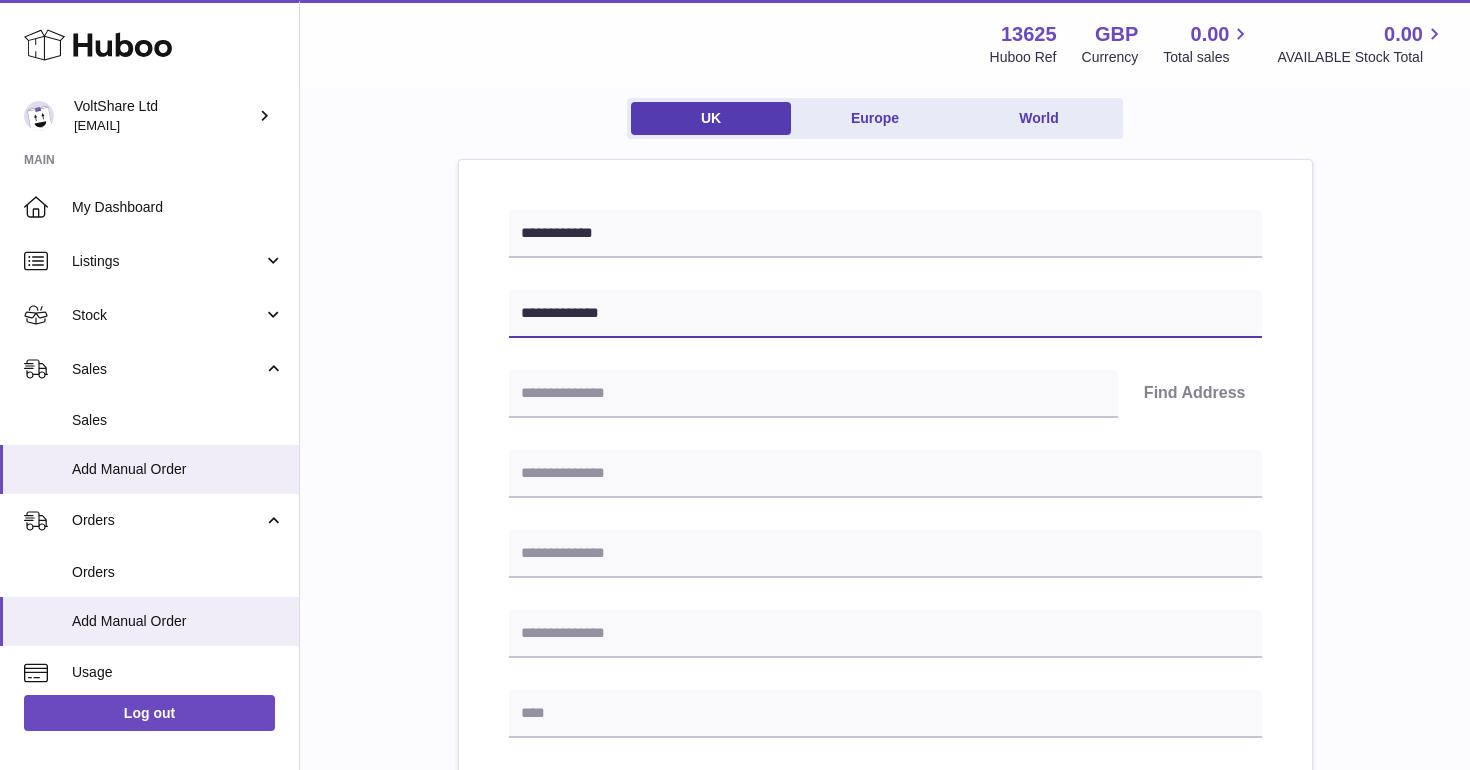 type on "**********" 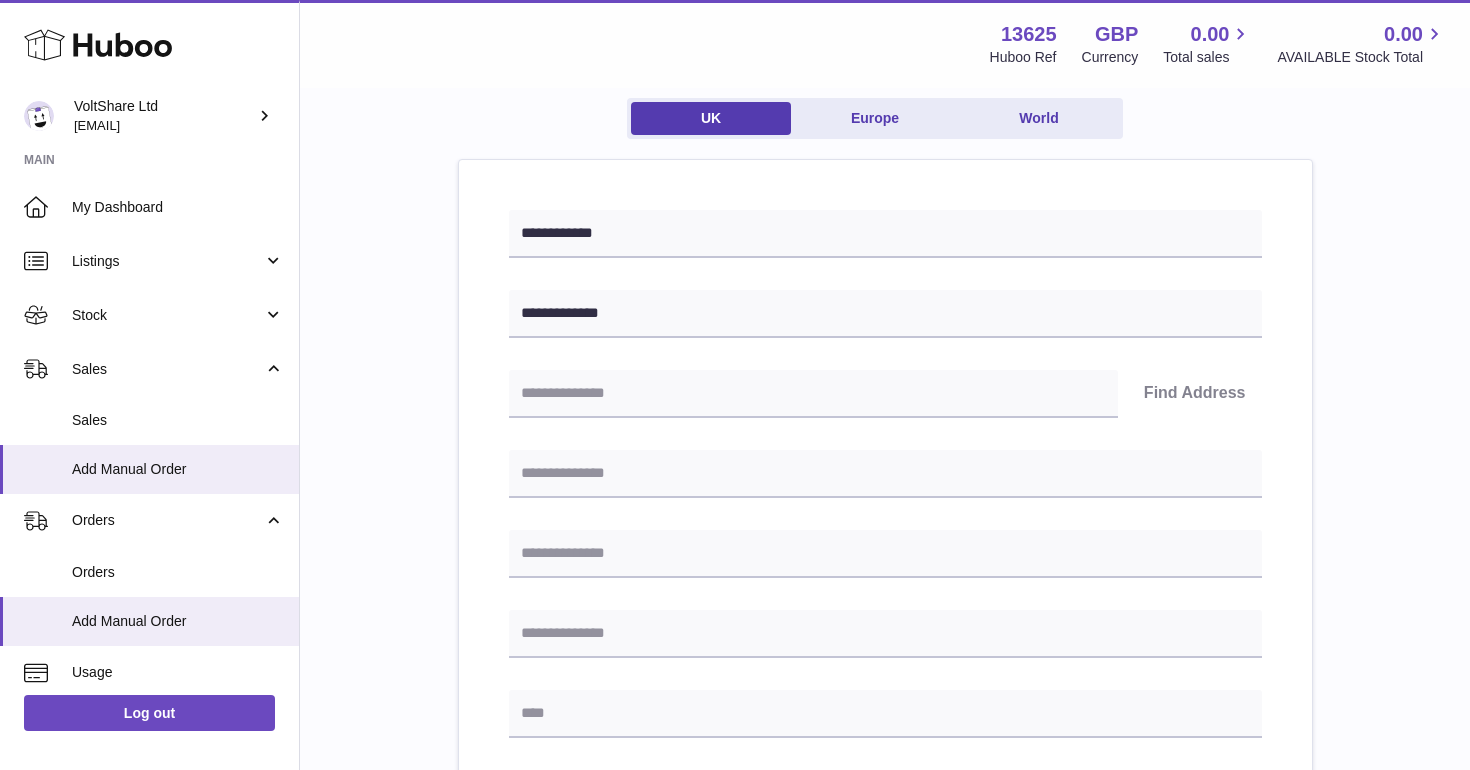 click on "Find Address" at bounding box center (885, 394) 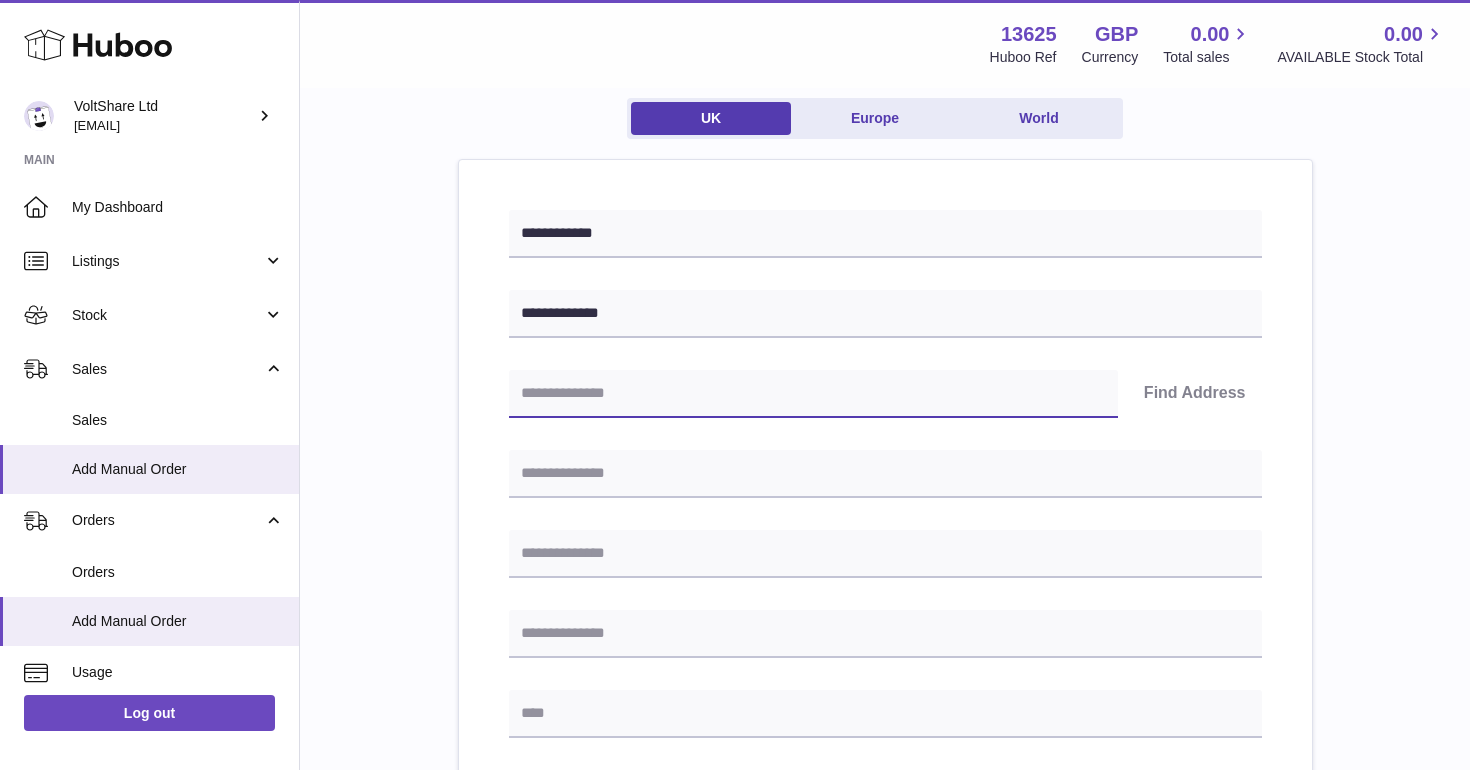 click at bounding box center [813, 394] 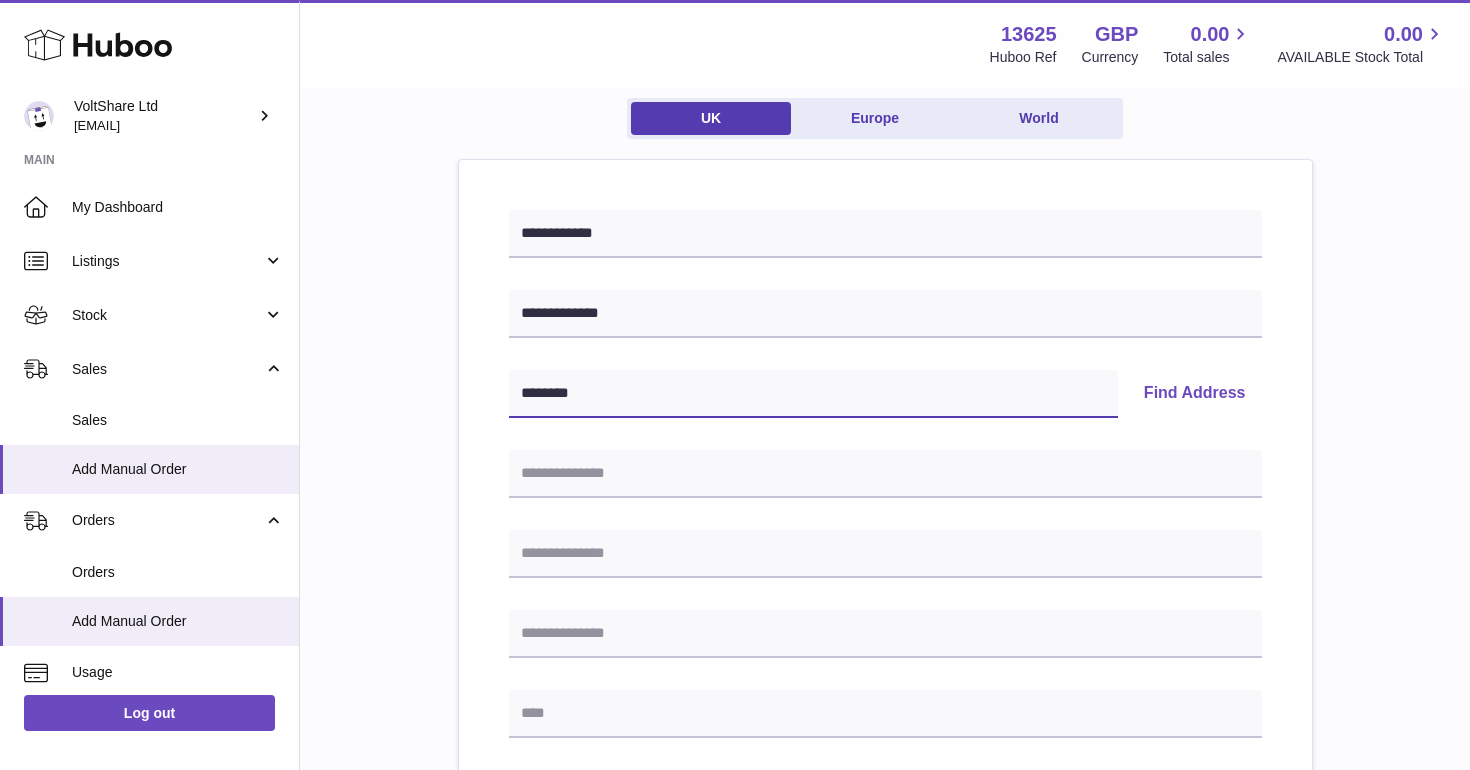 type on "********" 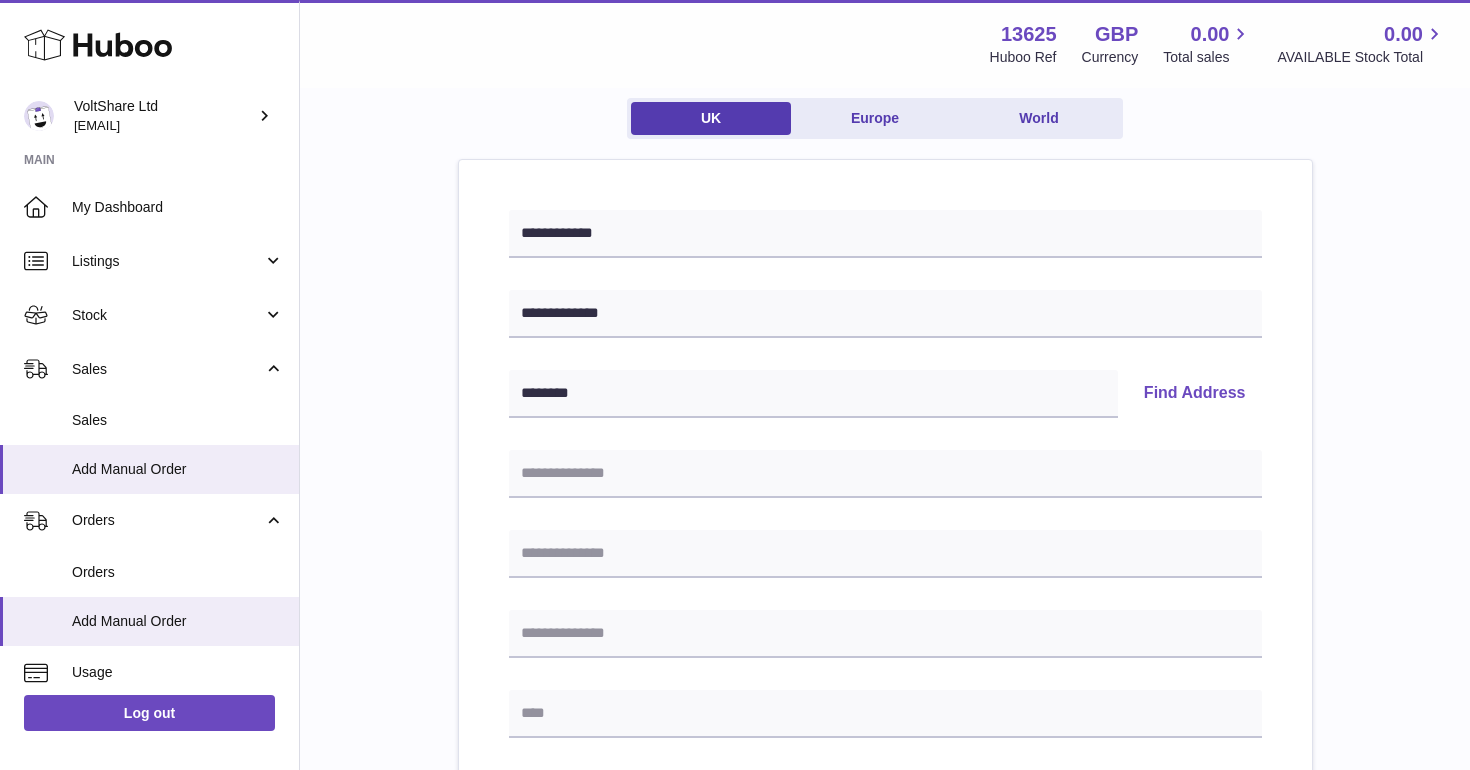 click on "Find Address" at bounding box center (1195, 394) 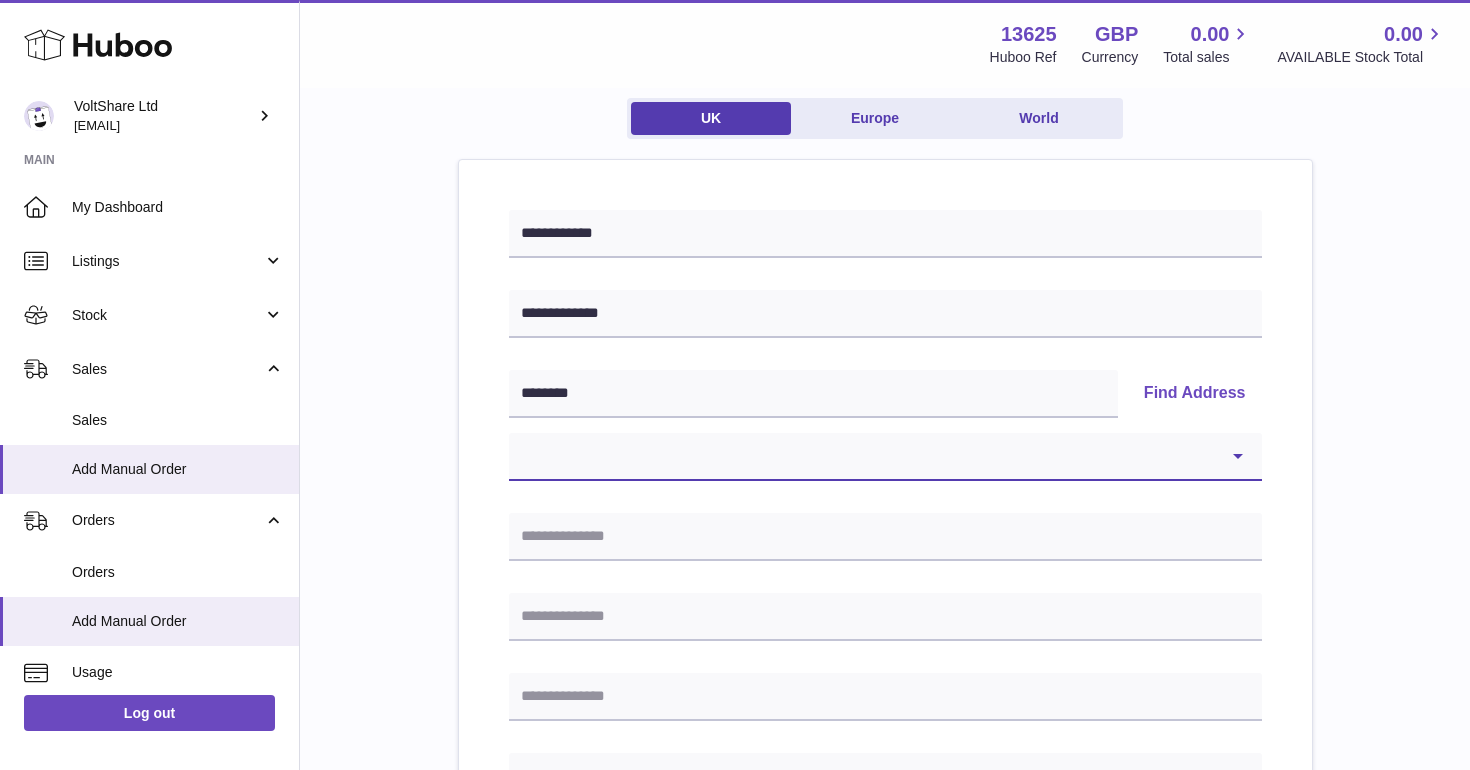 select on "**" 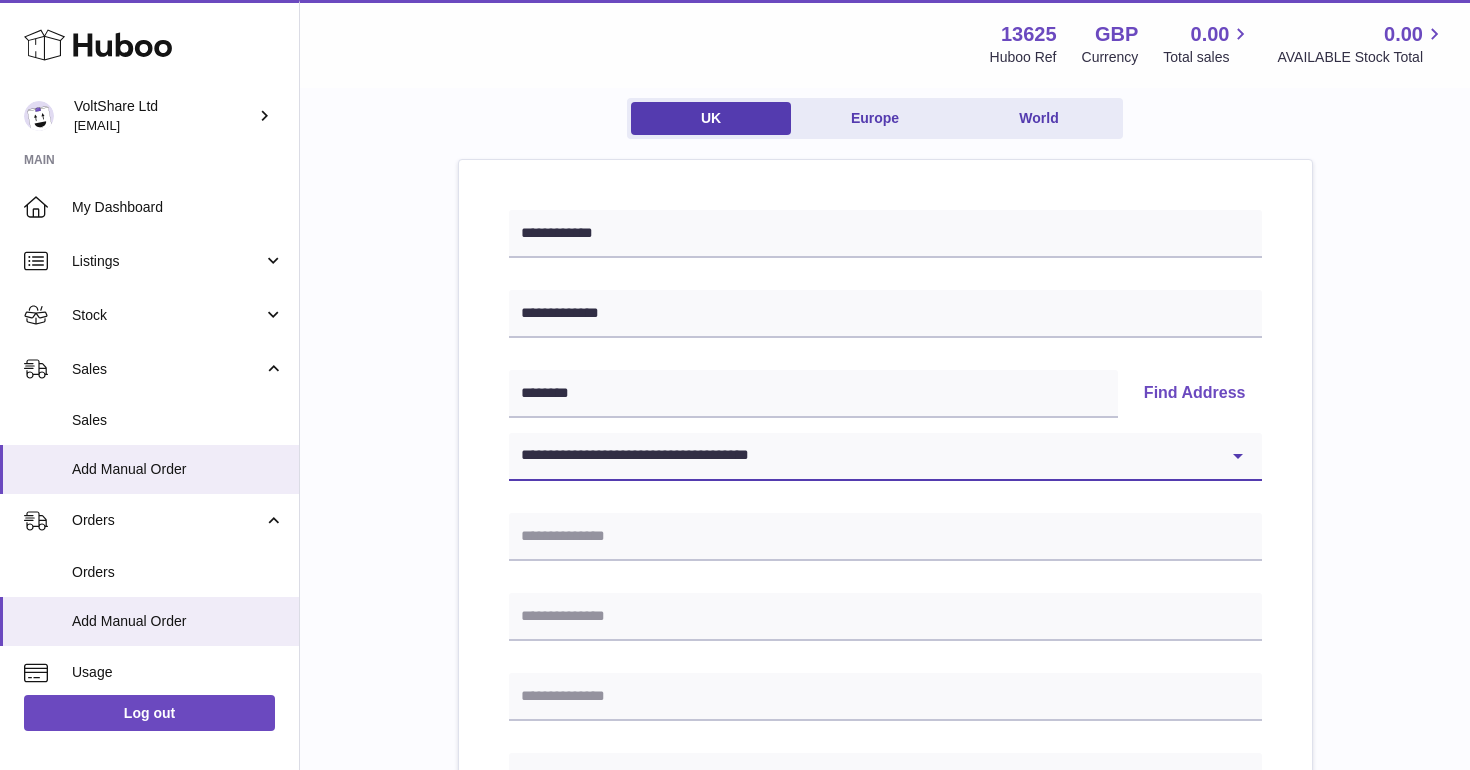 type on "**********" 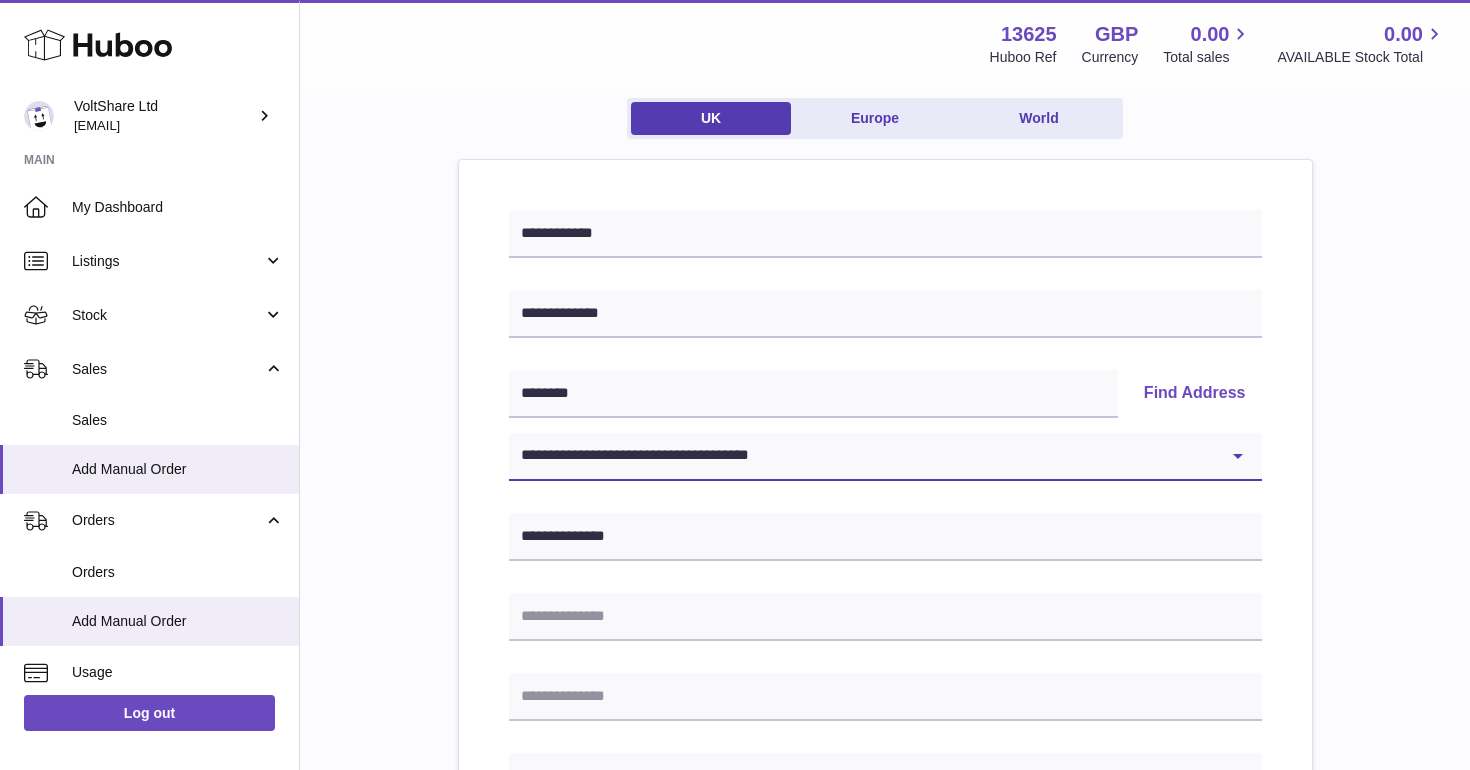 type on "*********" 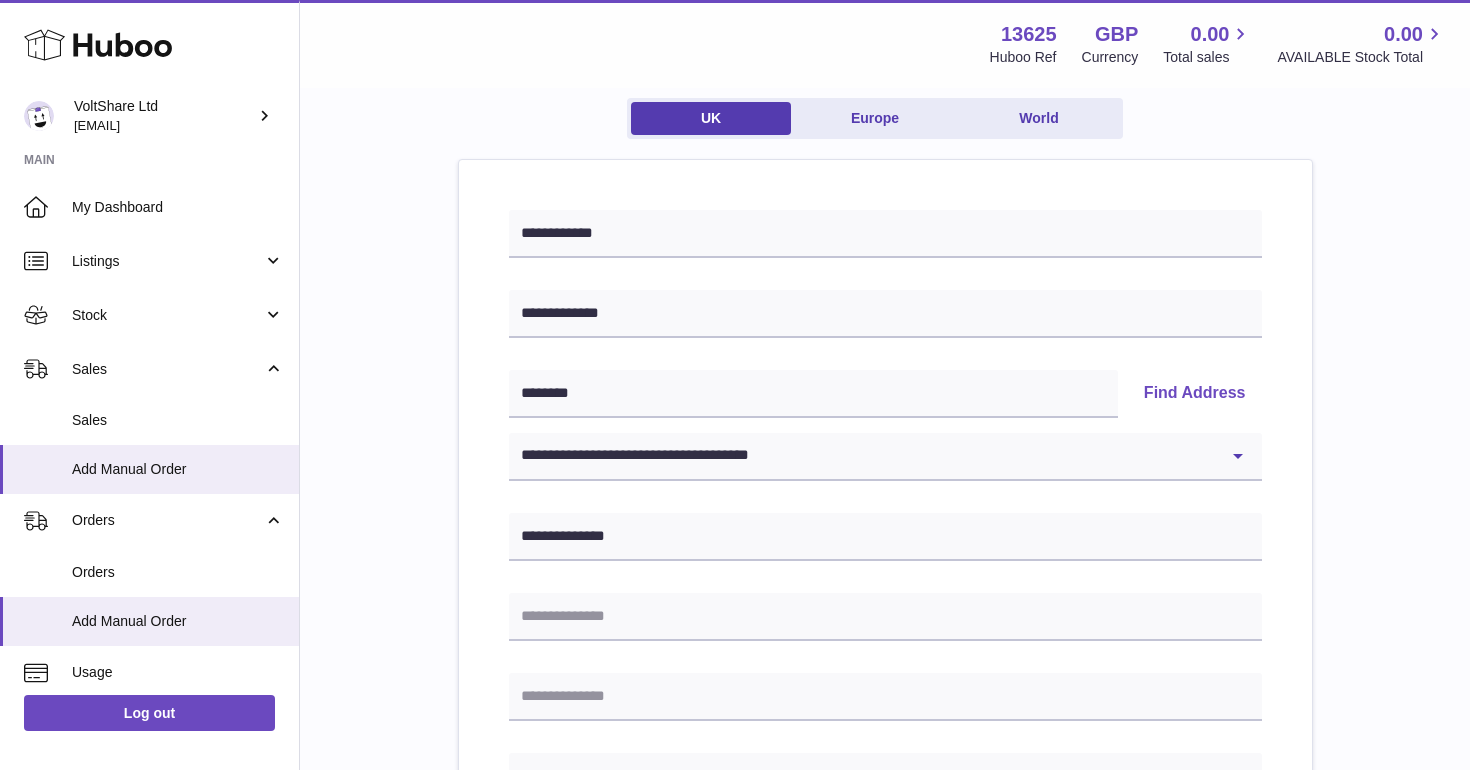click on "Please enter where you want to ship the items
[COUNTRY]
[COUNTRY]
[COUNTRY]
[ADDRESS]
[ADDRESS]
[ADDRESS]
Find Address
[ADDRESS] [ADDRESS] [ADDRESS] [ADDRESS] [ADDRESS] [ADDRESS] [ADDRESS] [ADDRESS] [ADDRESS] [ADDRESS] [ADDRESS] [ADDRESS]" at bounding box center [885, 758] 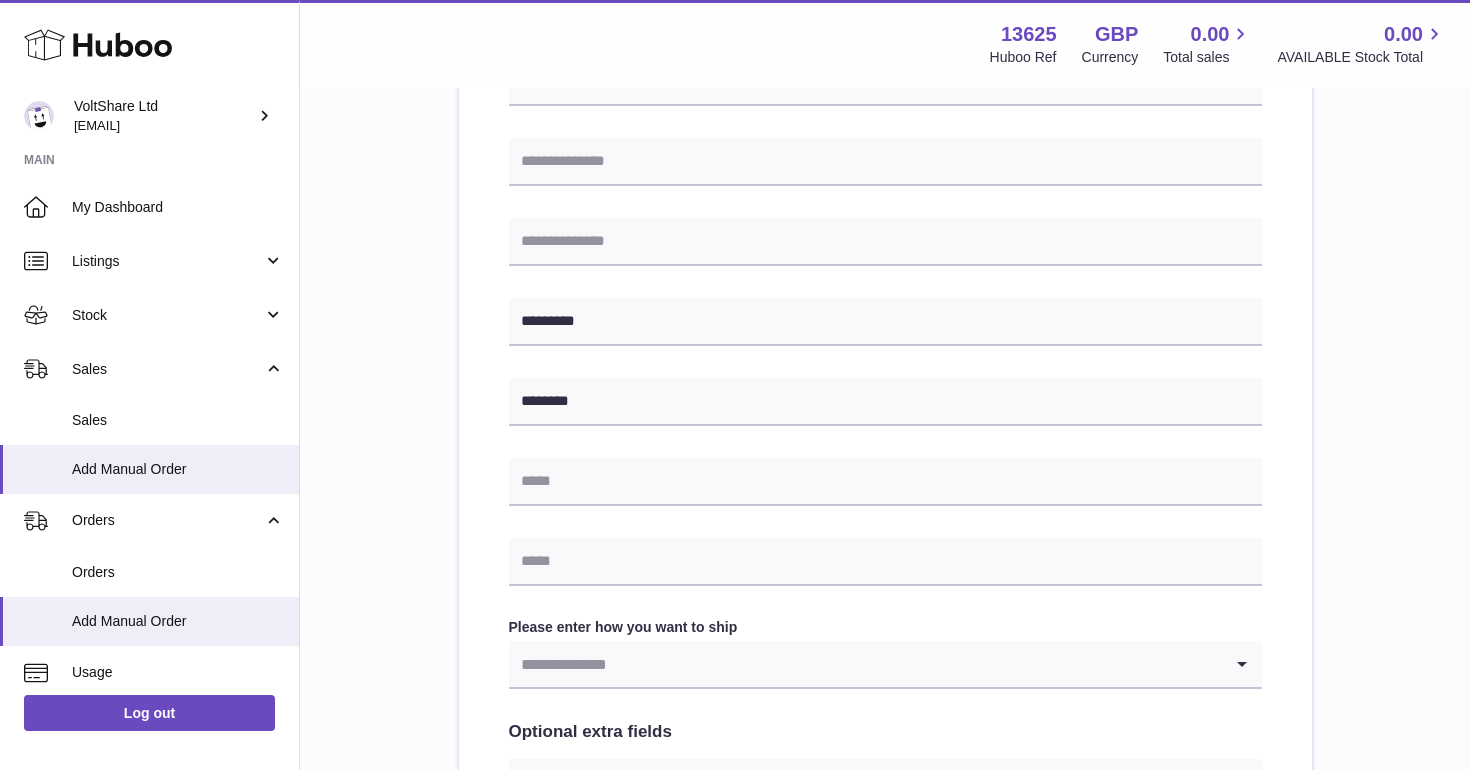 scroll, scrollTop: 632, scrollLeft: 0, axis: vertical 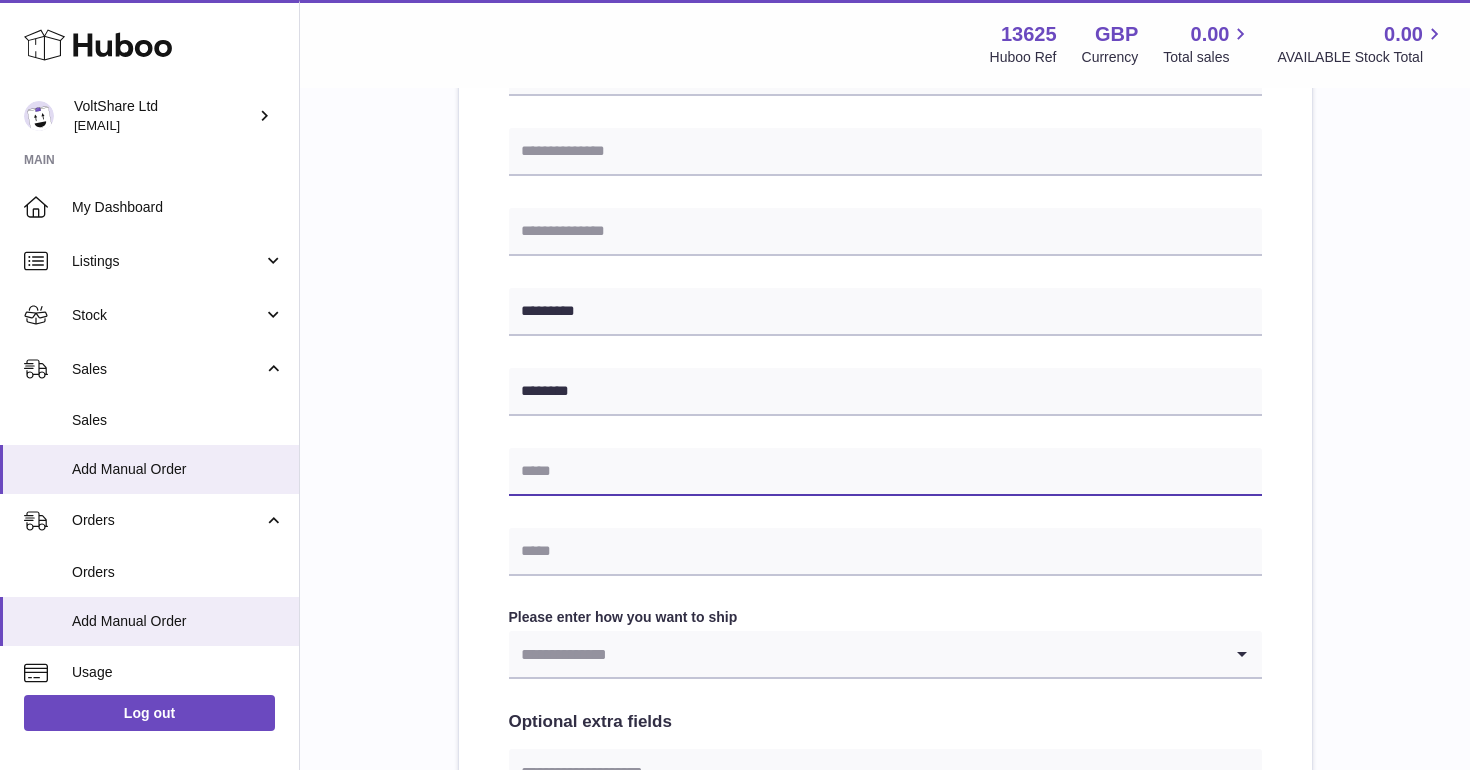 type on "*" 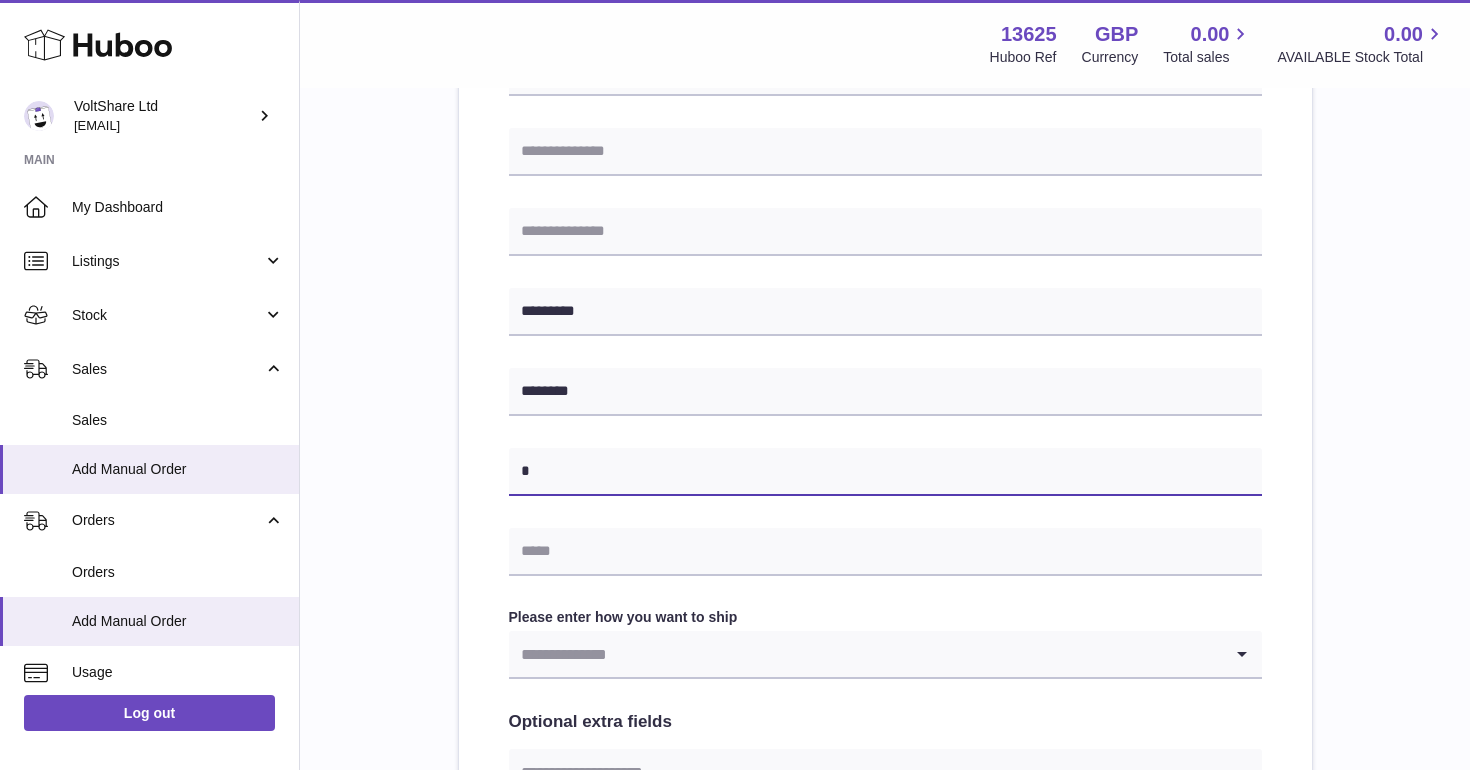 paste on "**********" 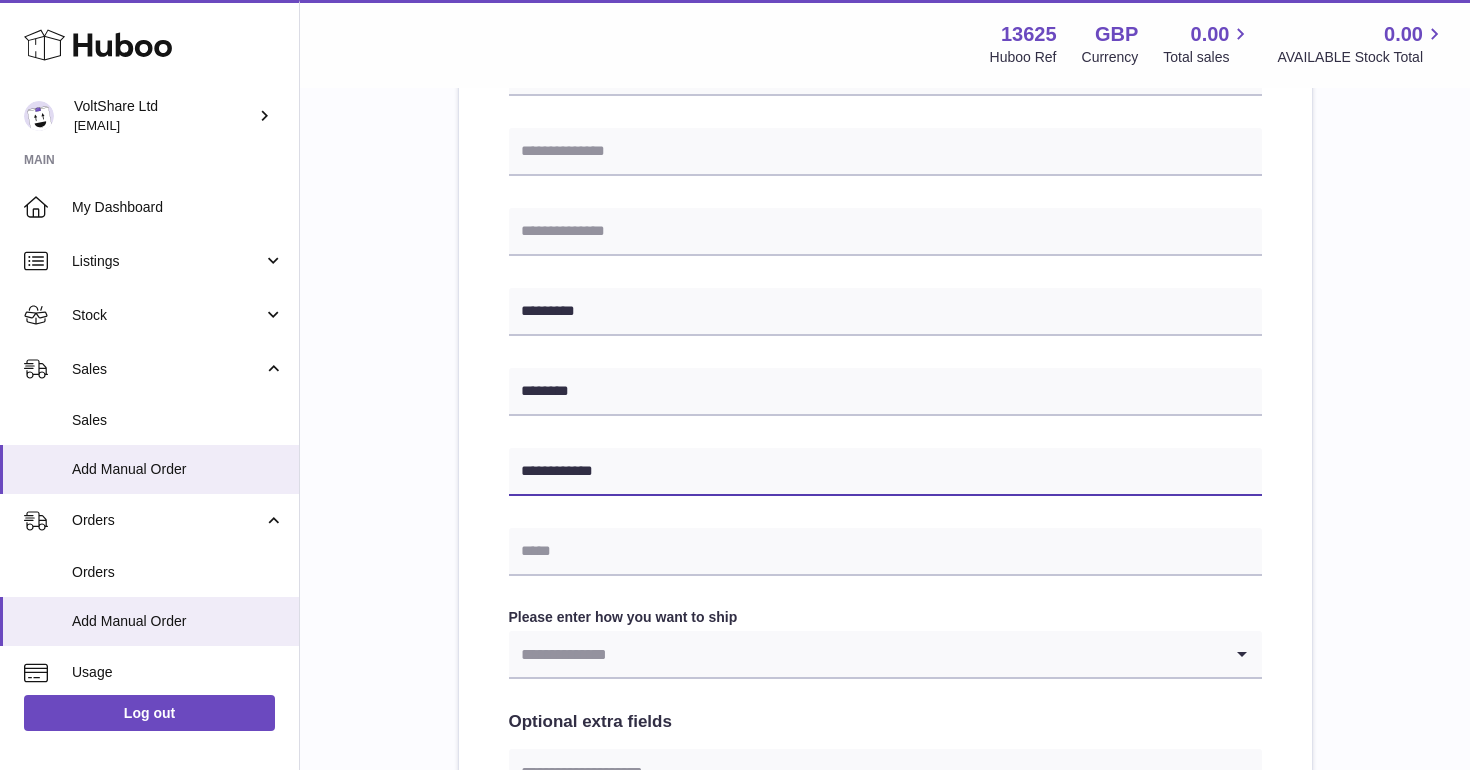 click on "**********" at bounding box center (885, 472) 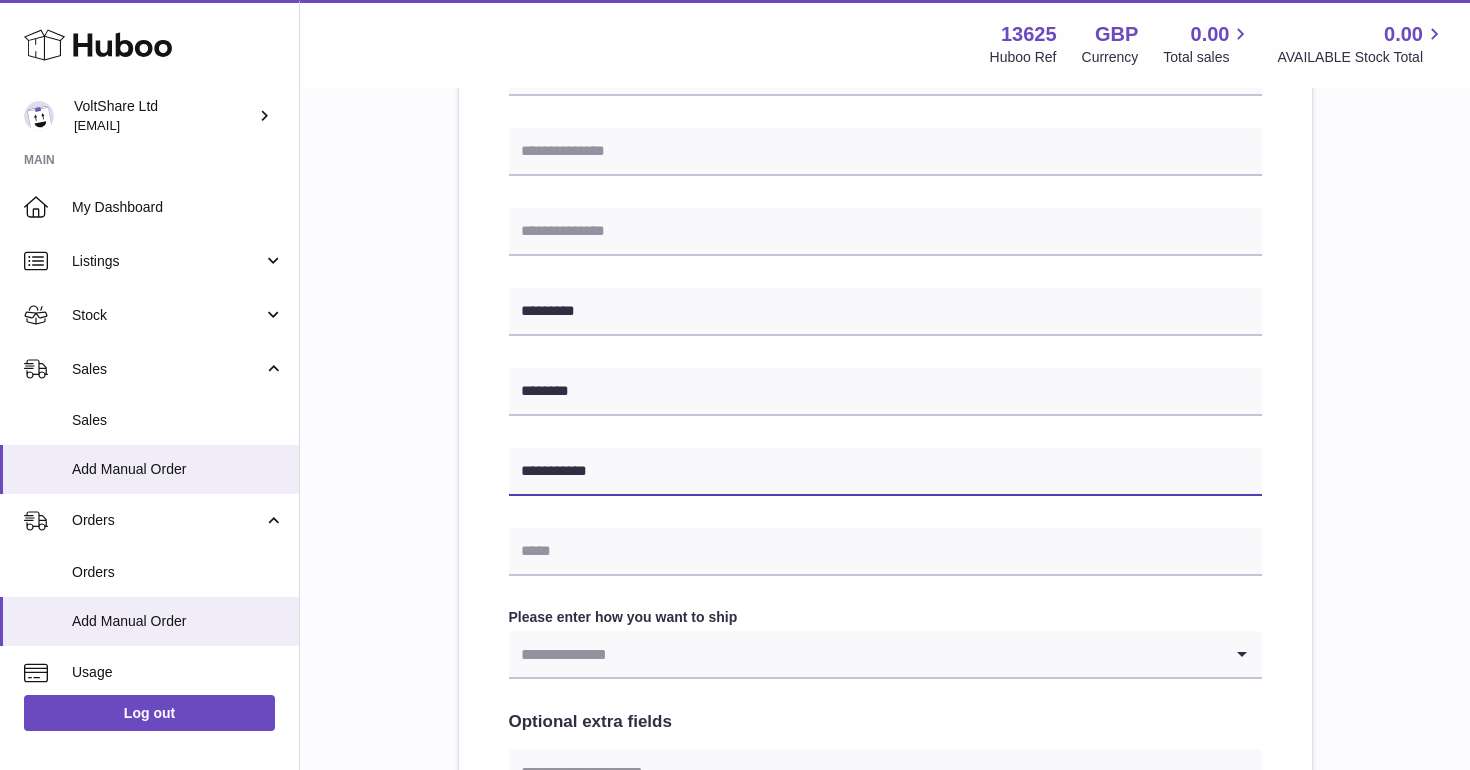 type on "**********" 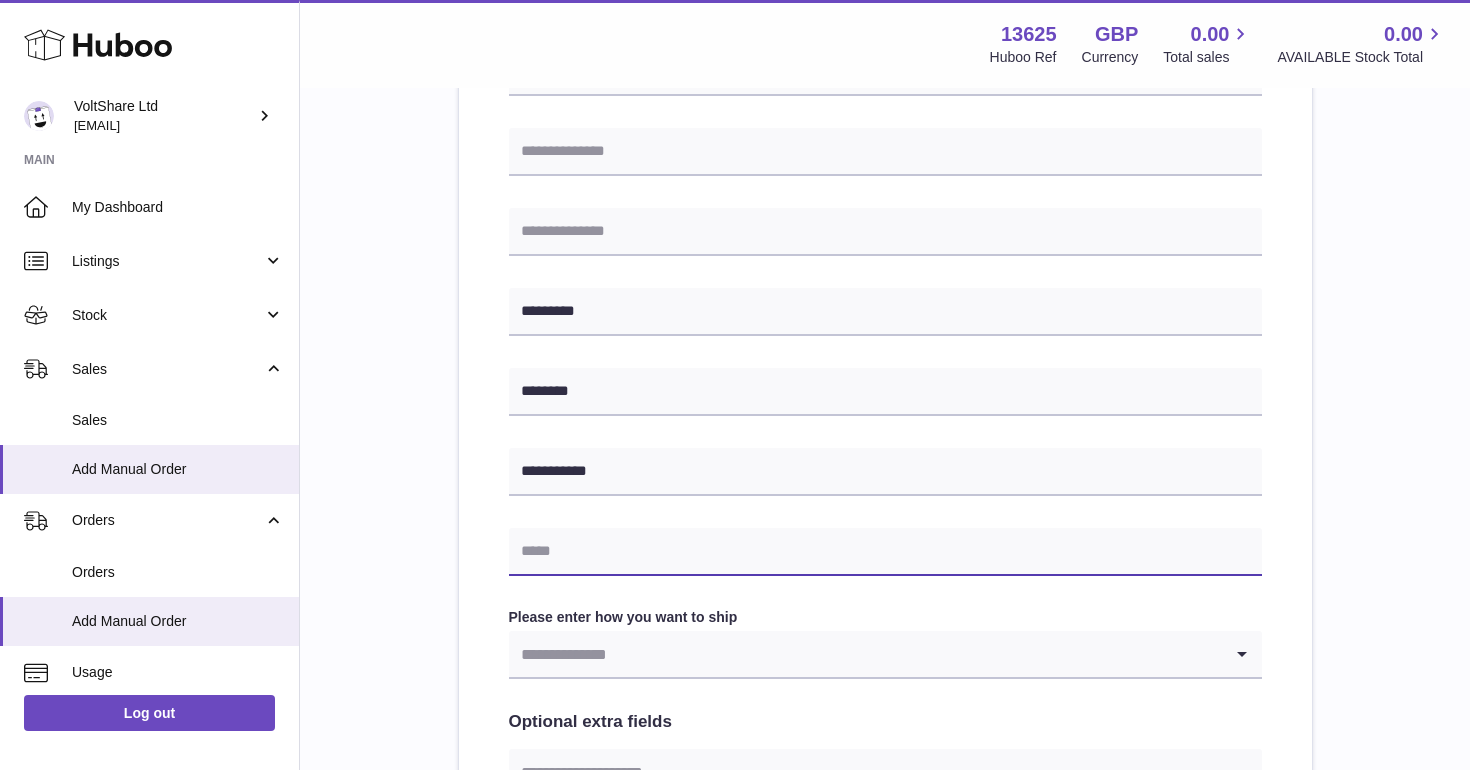 paste on "**********" 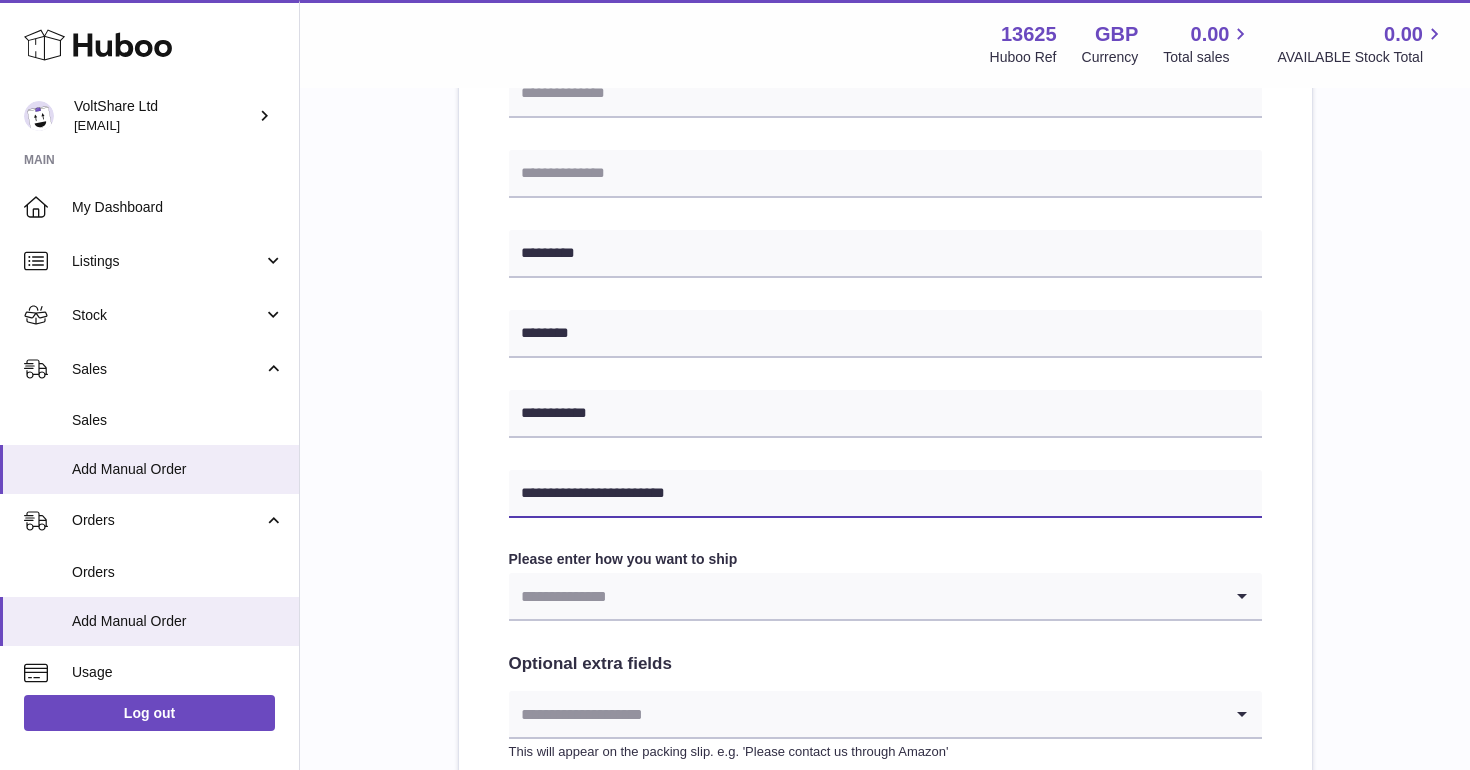 scroll, scrollTop: 720, scrollLeft: 0, axis: vertical 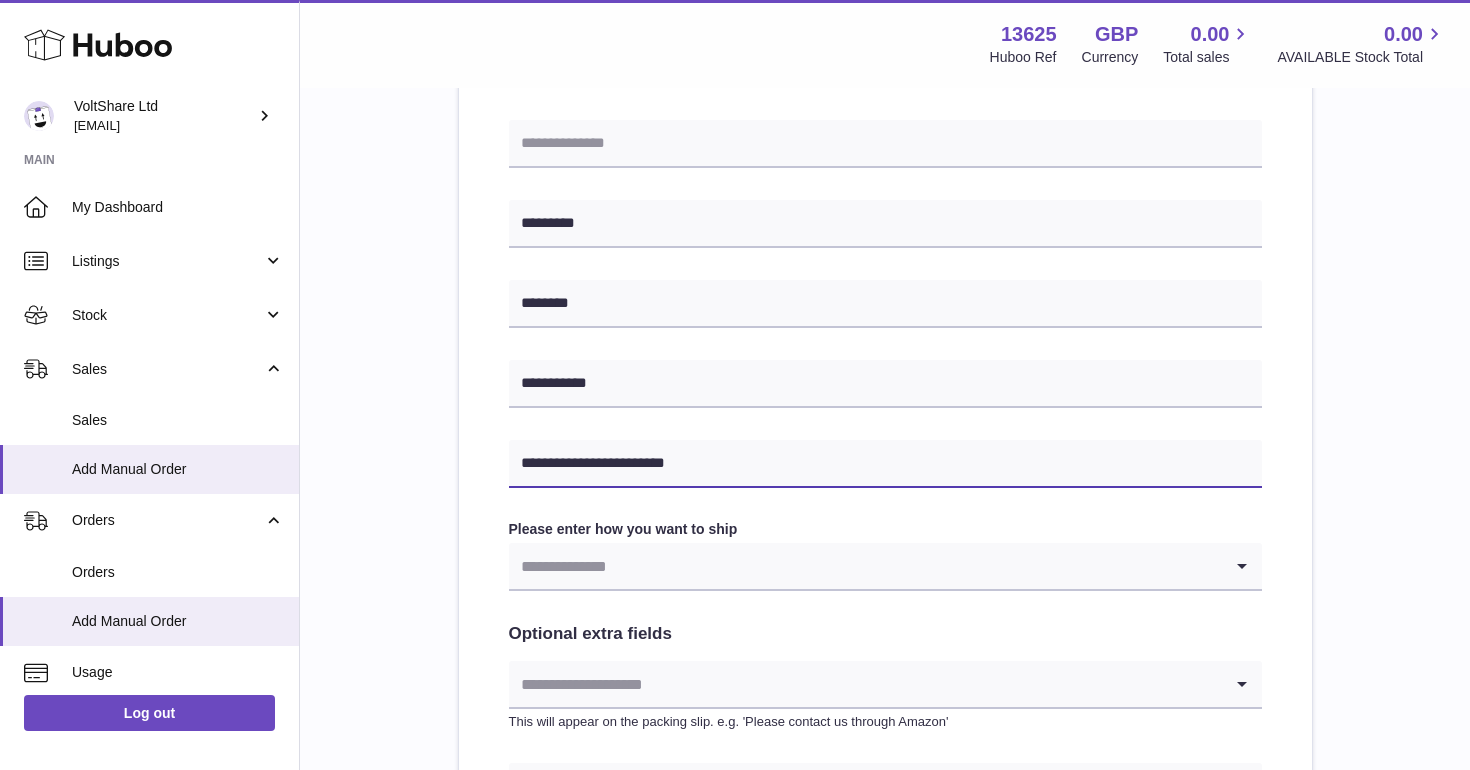 type on "**********" 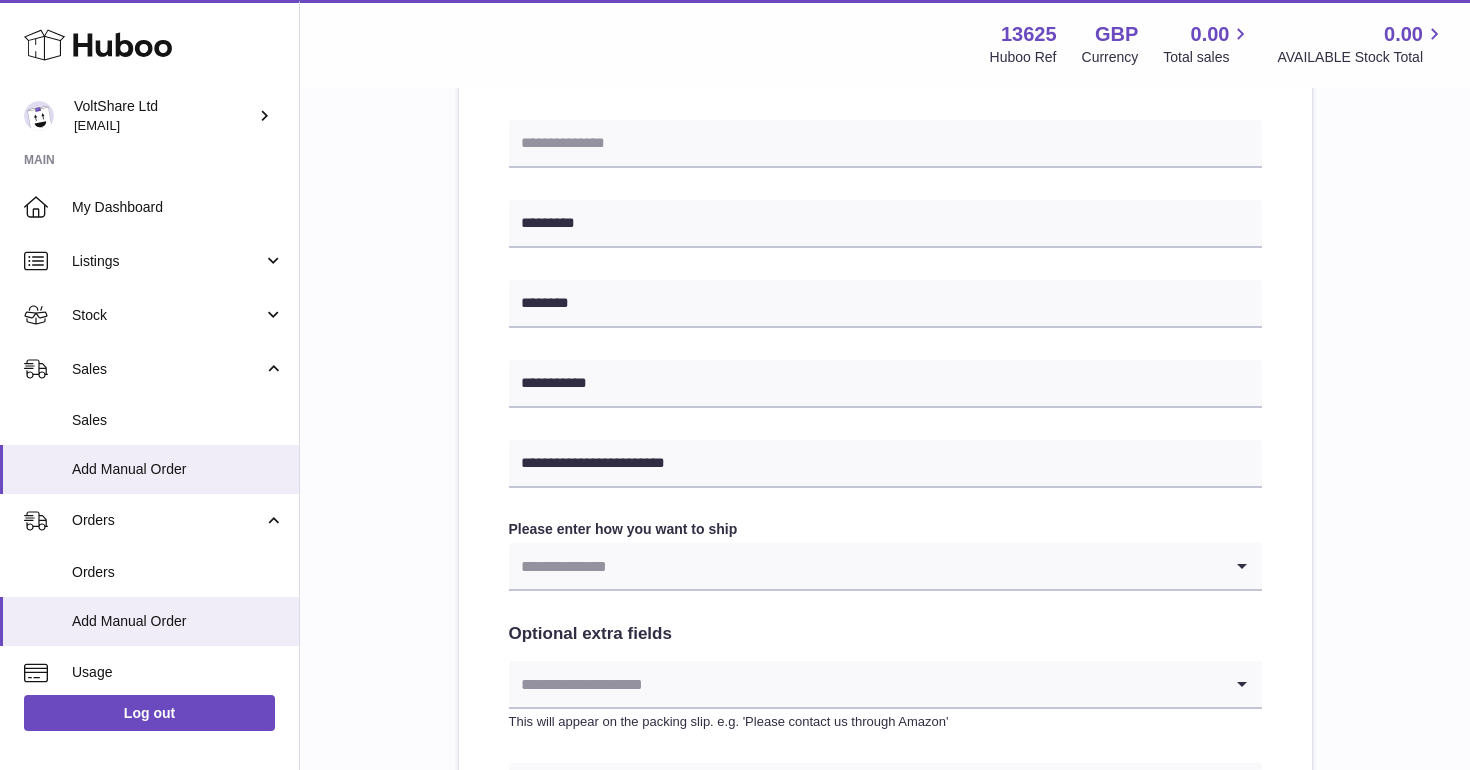 click at bounding box center [865, 566] 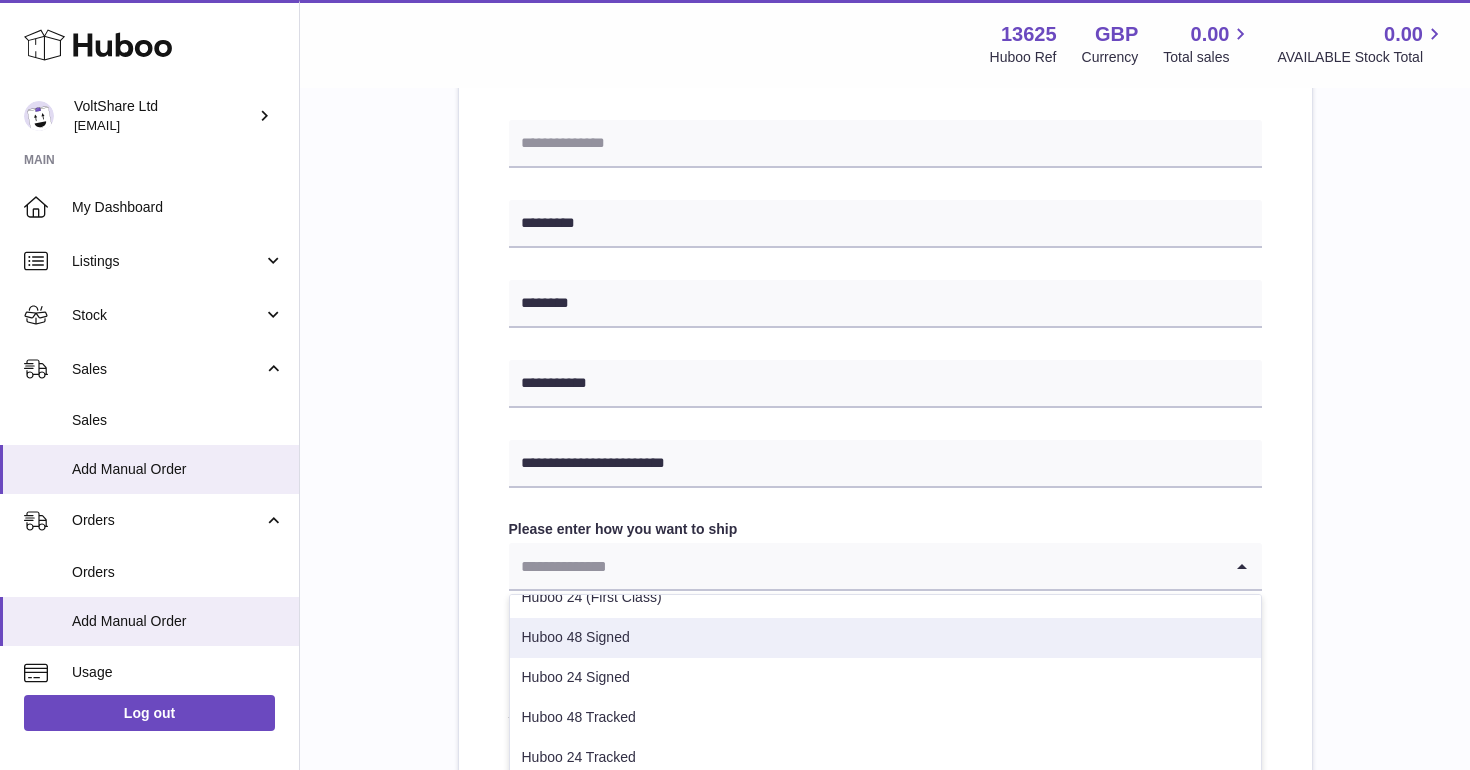 scroll, scrollTop: 62, scrollLeft: 0, axis: vertical 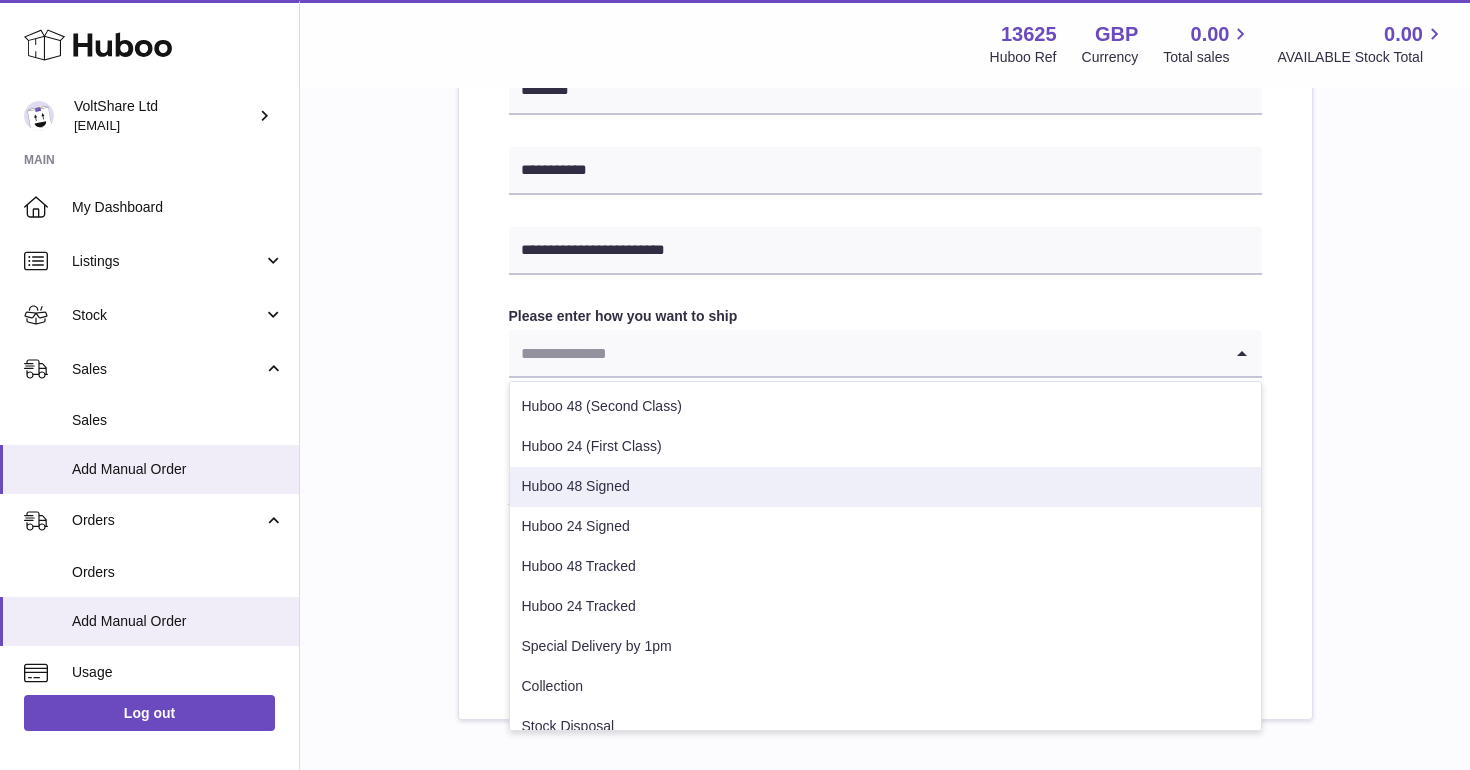 click on "Huboo 48 Signed" at bounding box center [885, 487] 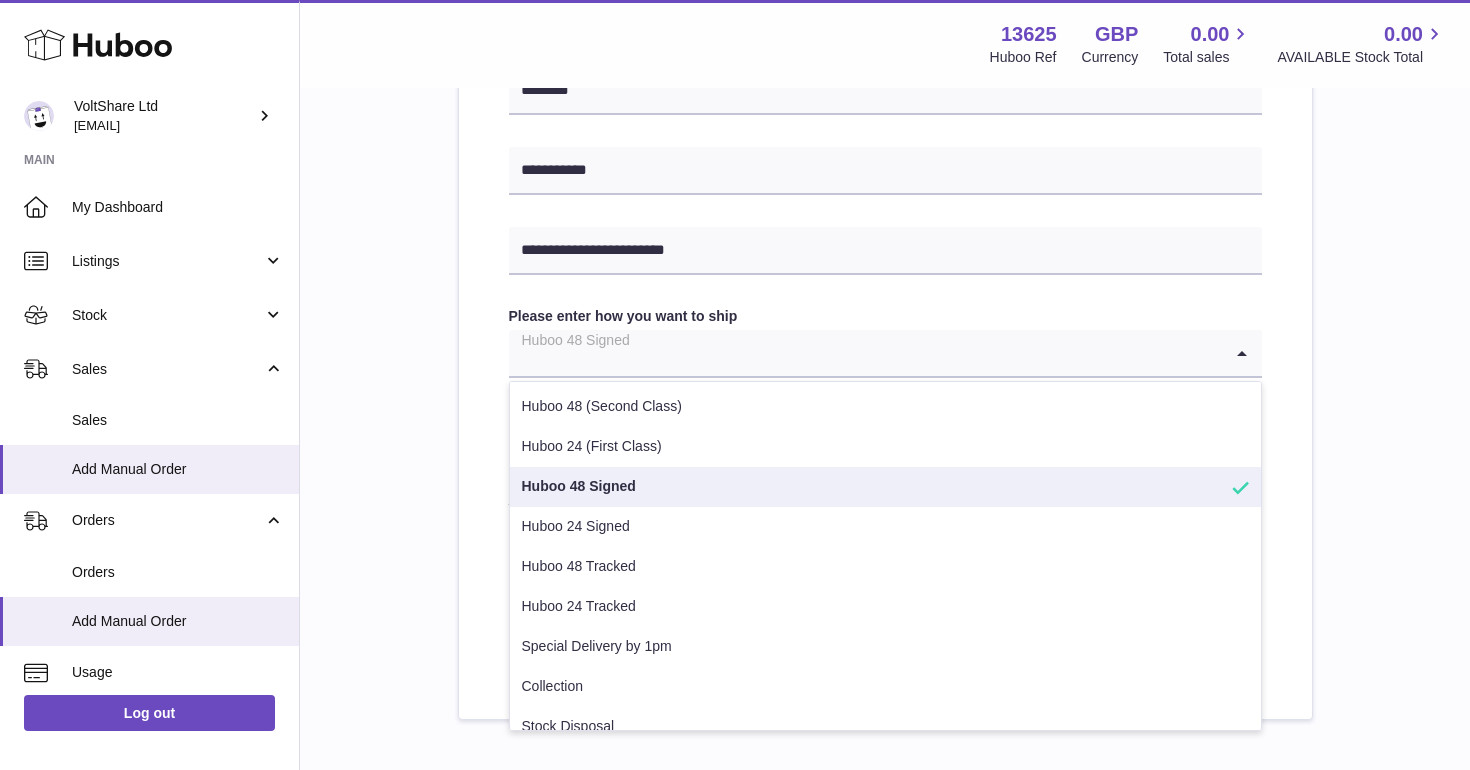click at bounding box center (865, 353) 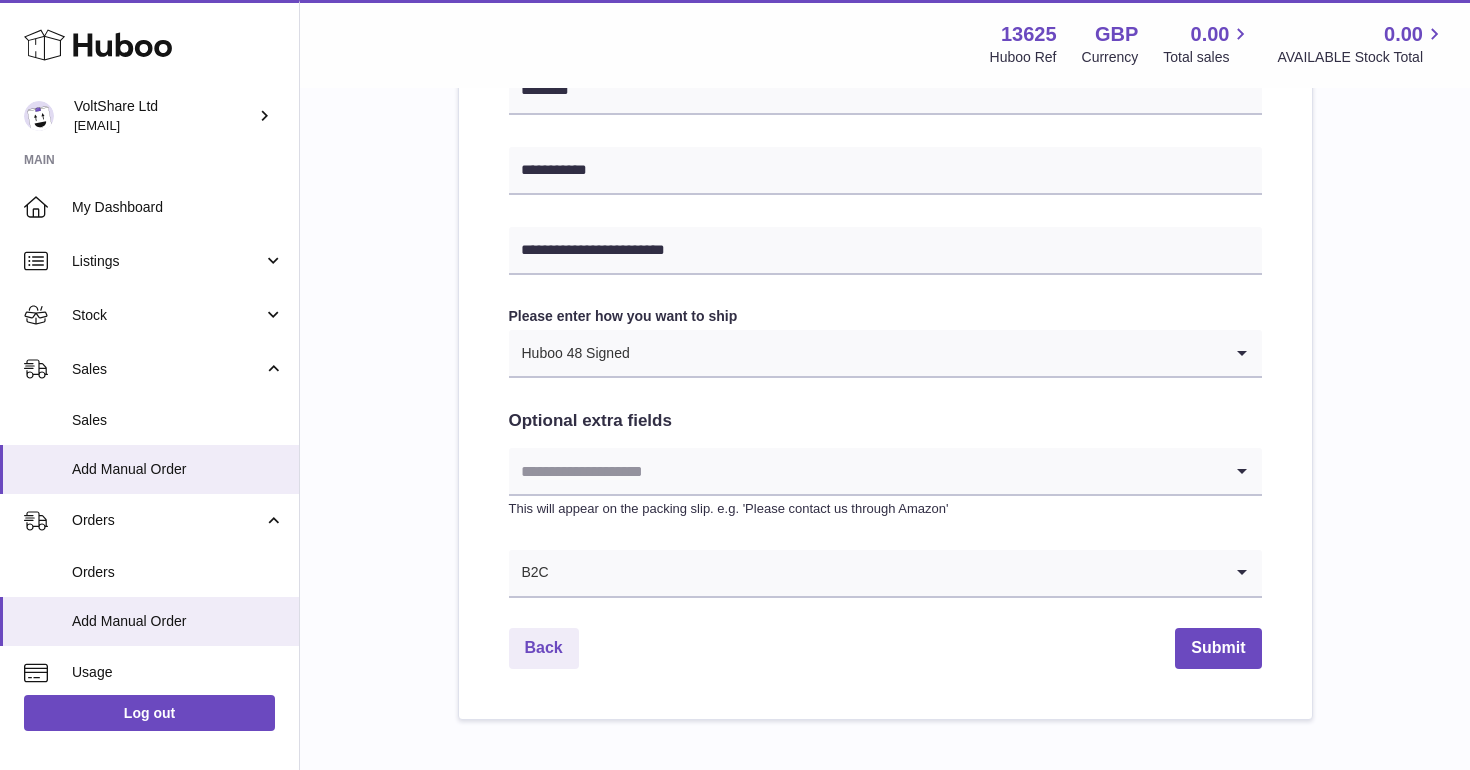 click on "[ADDRESS]
[ADDRESS]
[ADDRESS]
Find Address
[ADDRESS] [ADDRESS] [ADDRESS] [ADDRESS] [ADDRESS] [ADDRESS] [ADDRESS] [ADDRESS] [ADDRESS] [ADDRESS] [ADDRESS] [ADDRESS]" at bounding box center (885, 56) 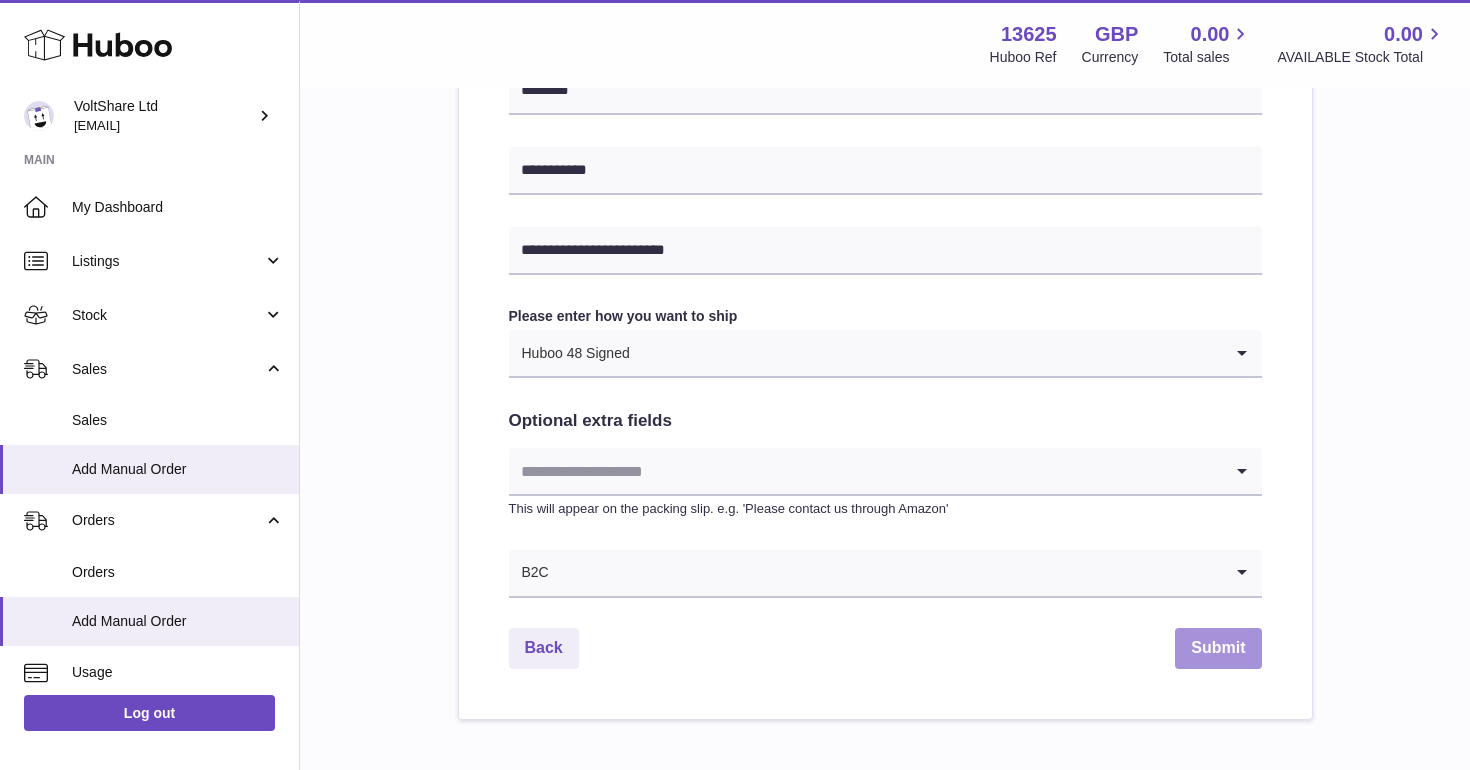 click on "Submit" at bounding box center [1218, 648] 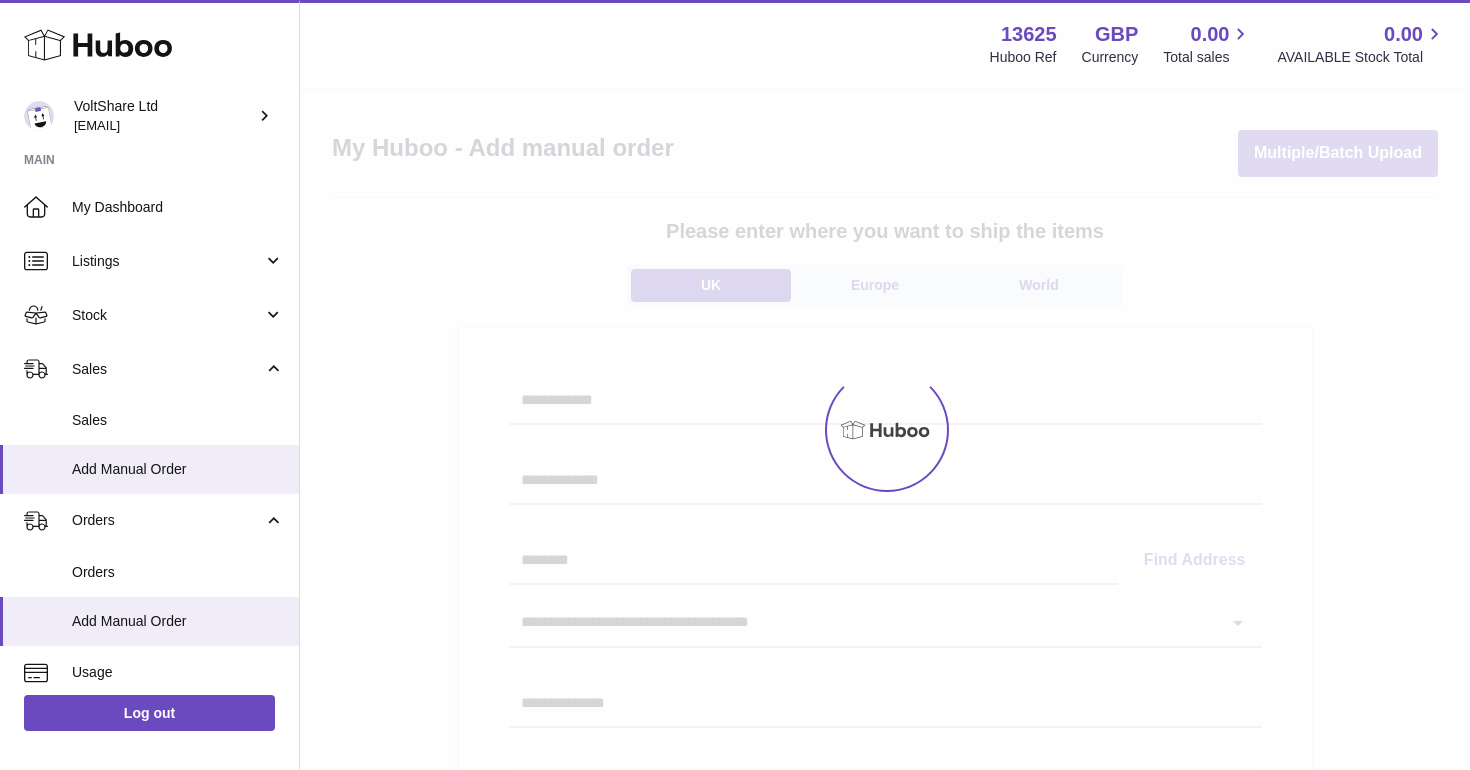 scroll, scrollTop: 0, scrollLeft: 0, axis: both 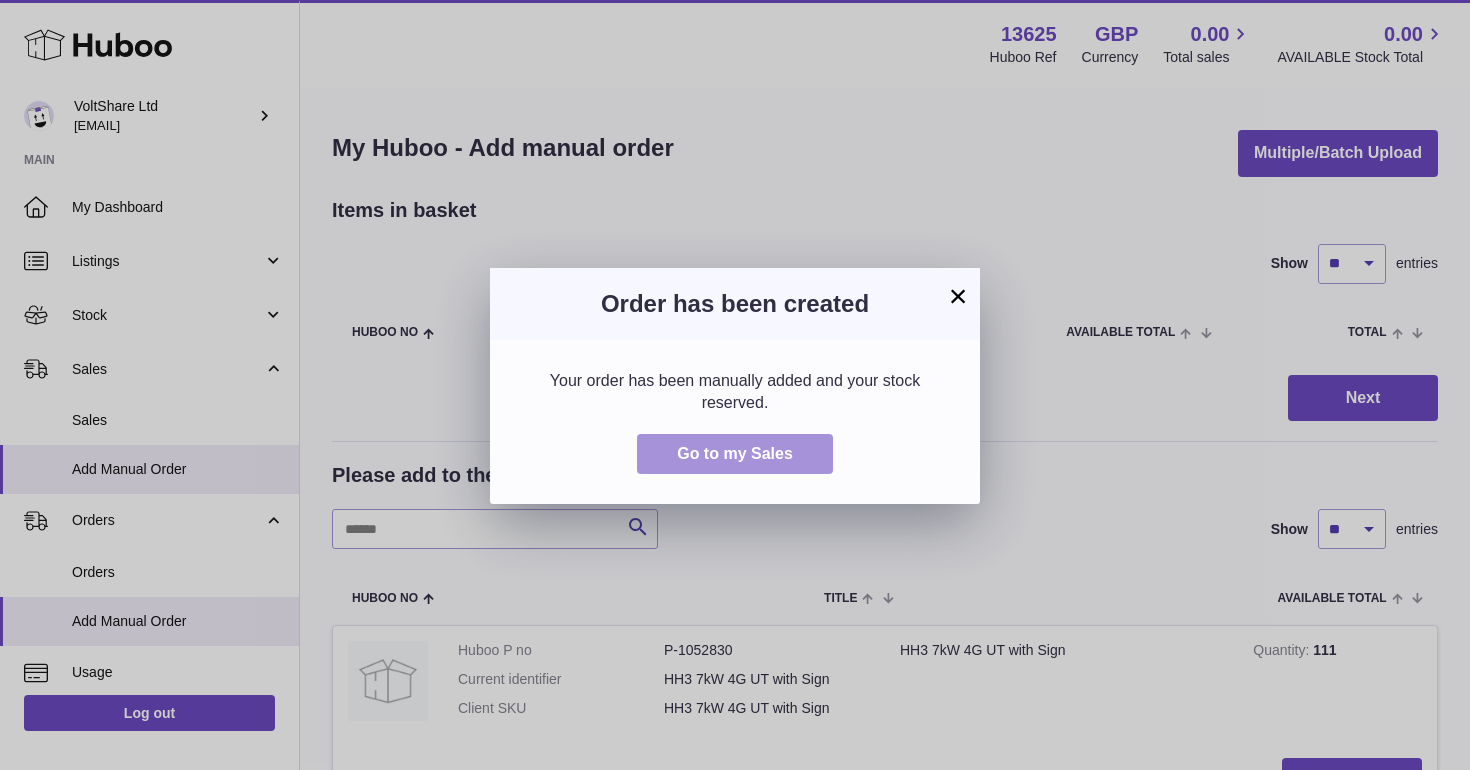 click on "Go to my Sales" at bounding box center (735, 453) 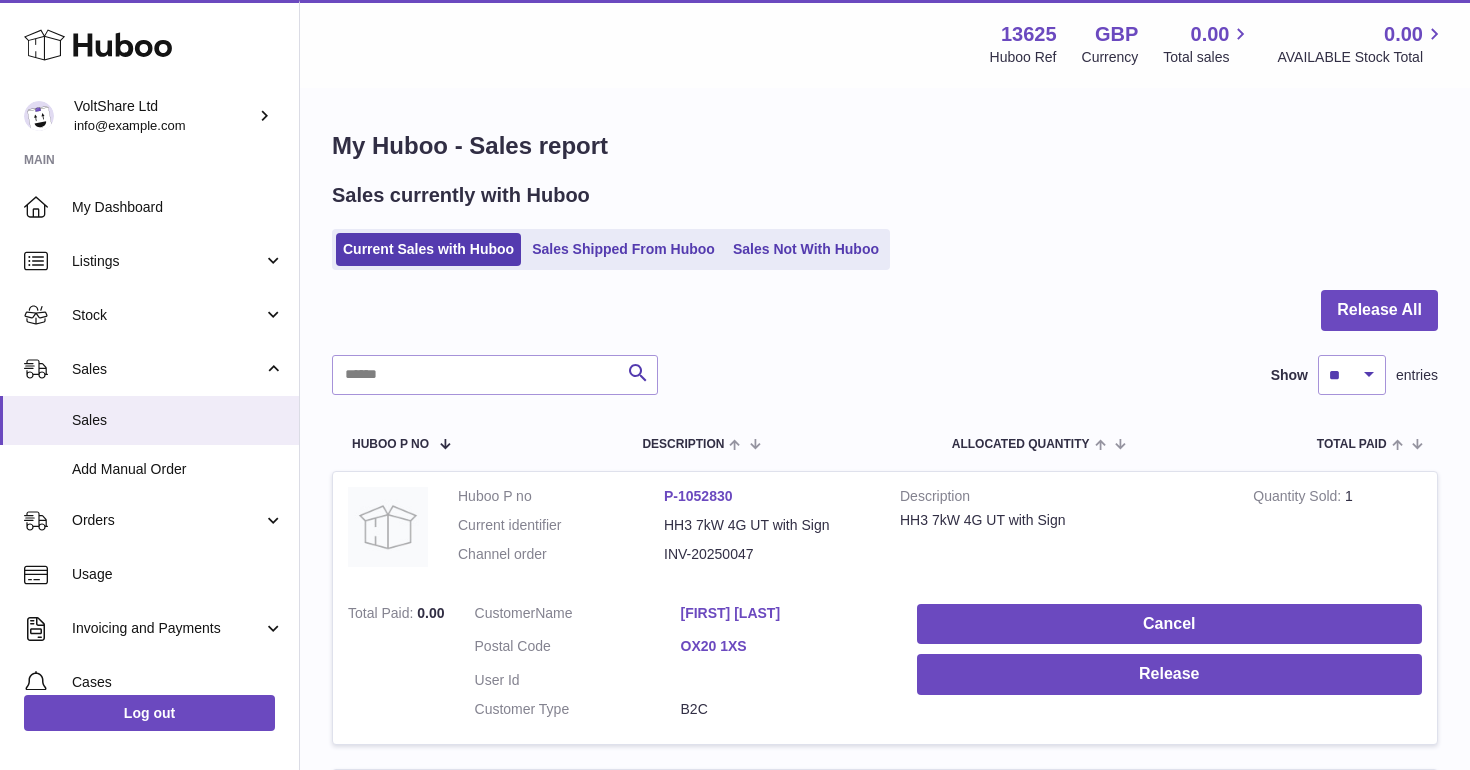 scroll, scrollTop: 0, scrollLeft: 0, axis: both 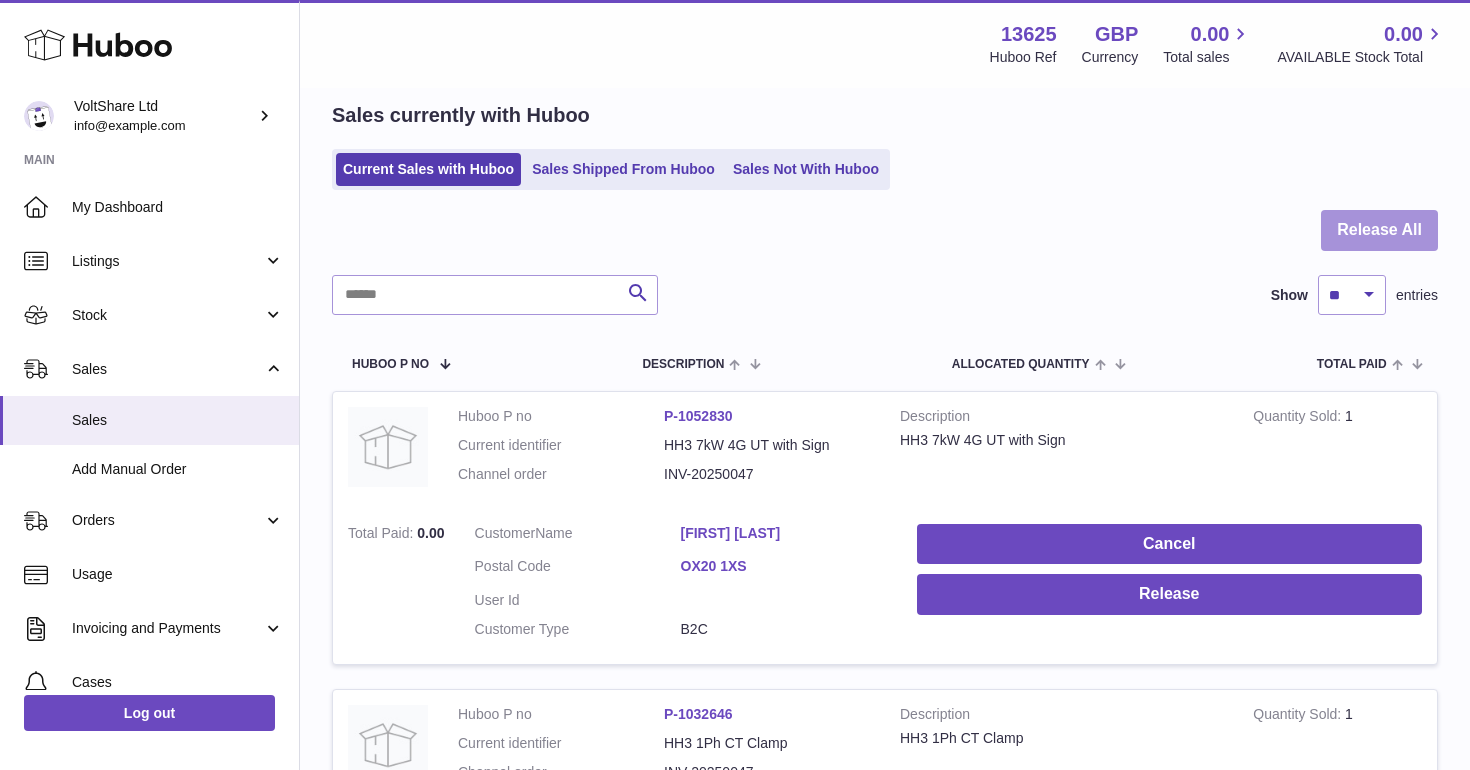 click on "Release All" at bounding box center (1379, 230) 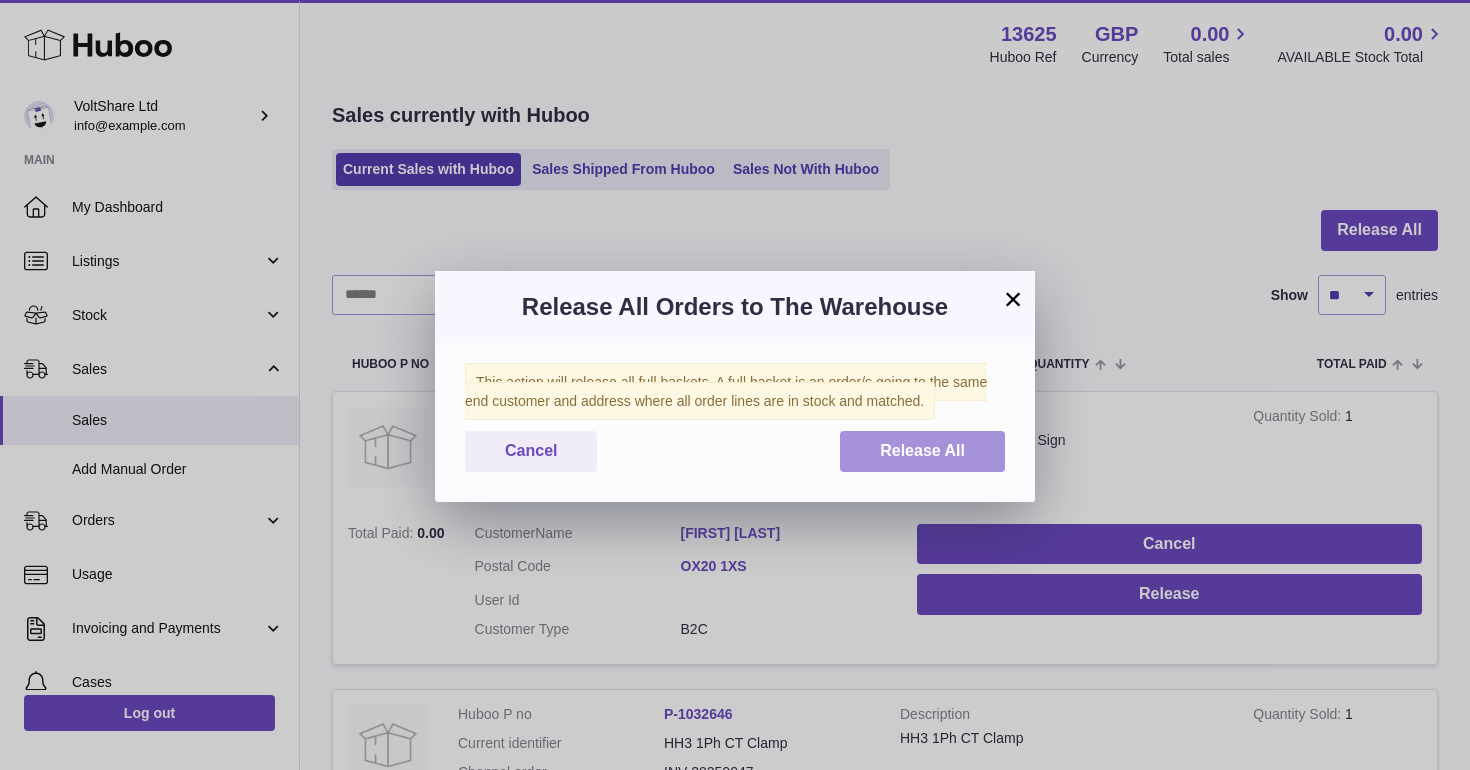 click on "Release All" at bounding box center (922, 450) 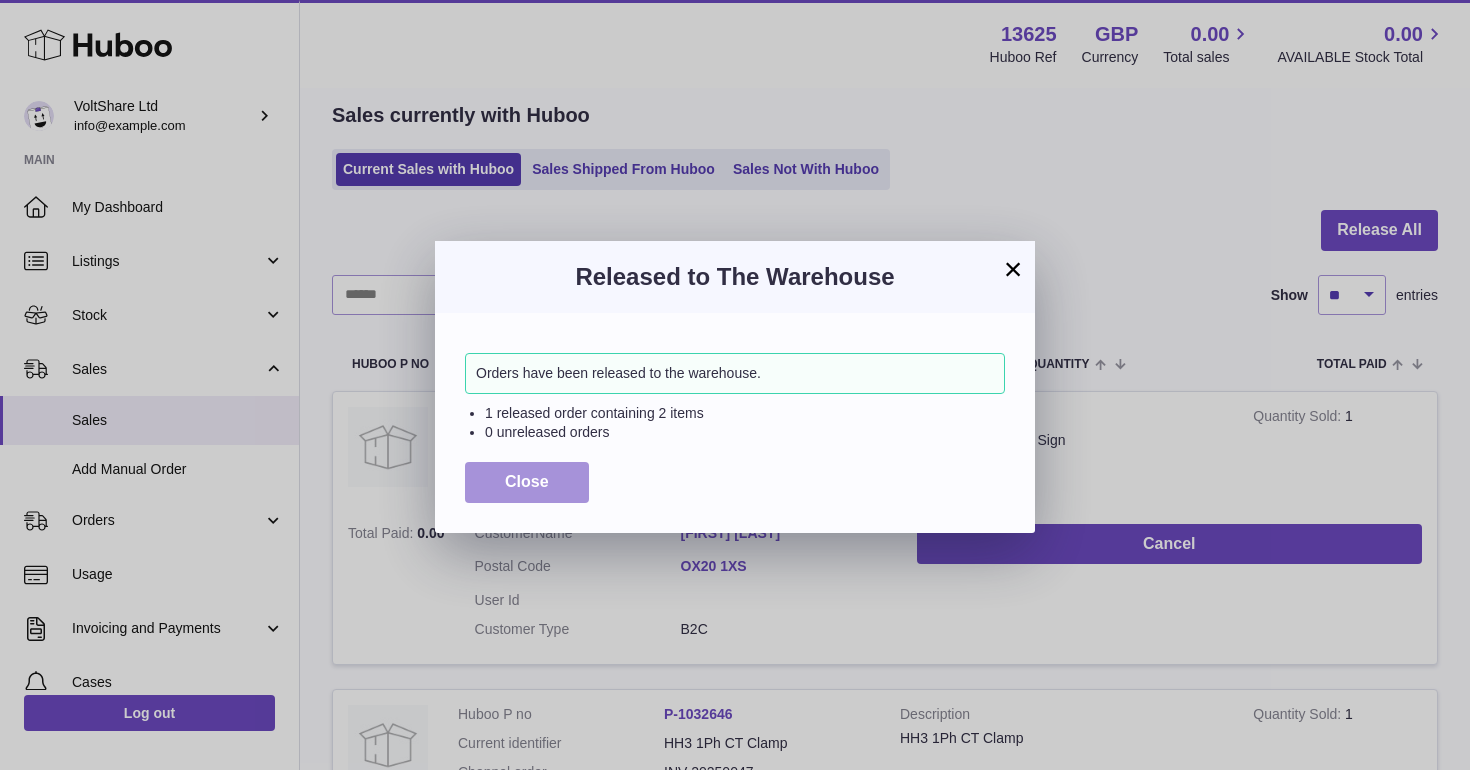 click on "Close" at bounding box center (527, 482) 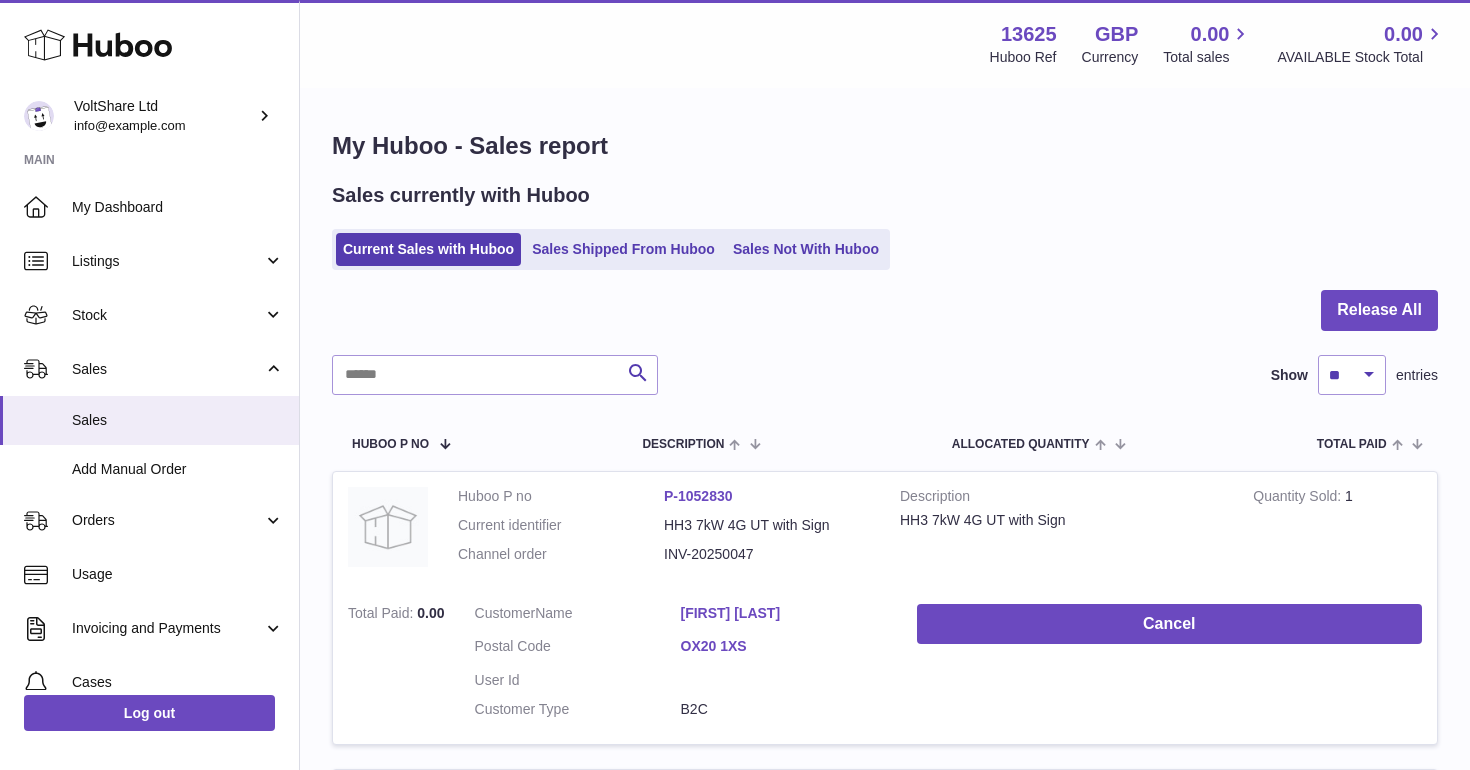 scroll, scrollTop: 0, scrollLeft: 0, axis: both 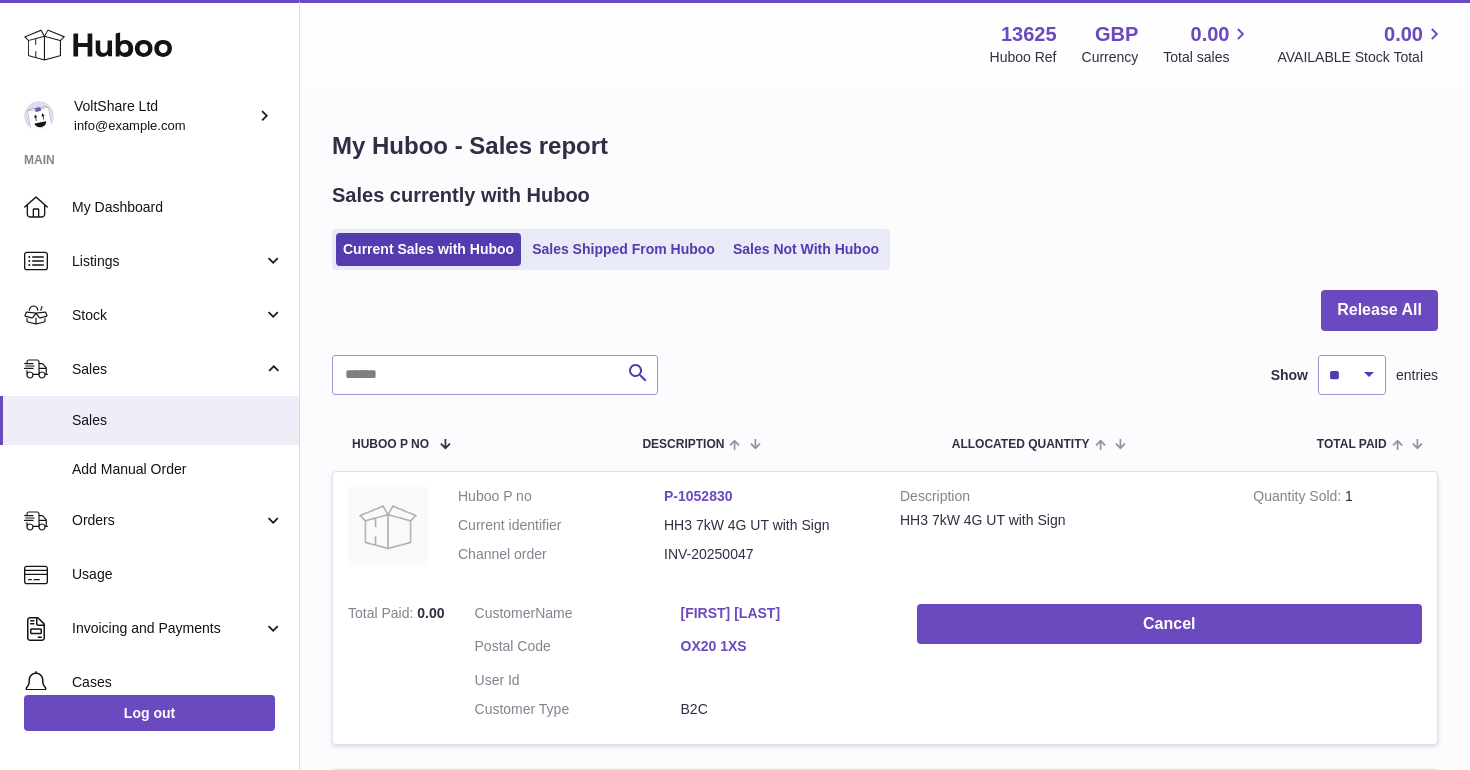 click on "My Huboo - Sales report" at bounding box center [885, 146] 